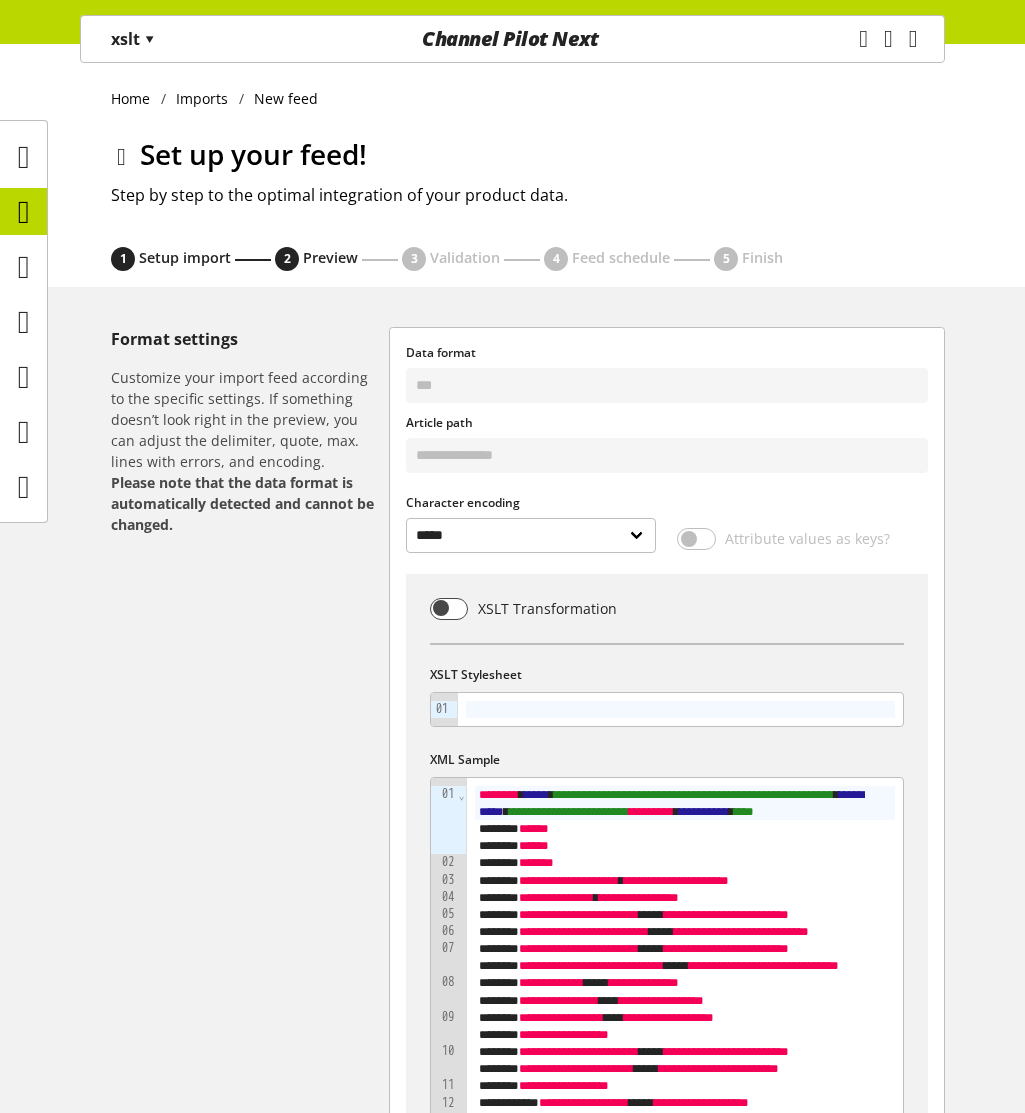 select on "*****" 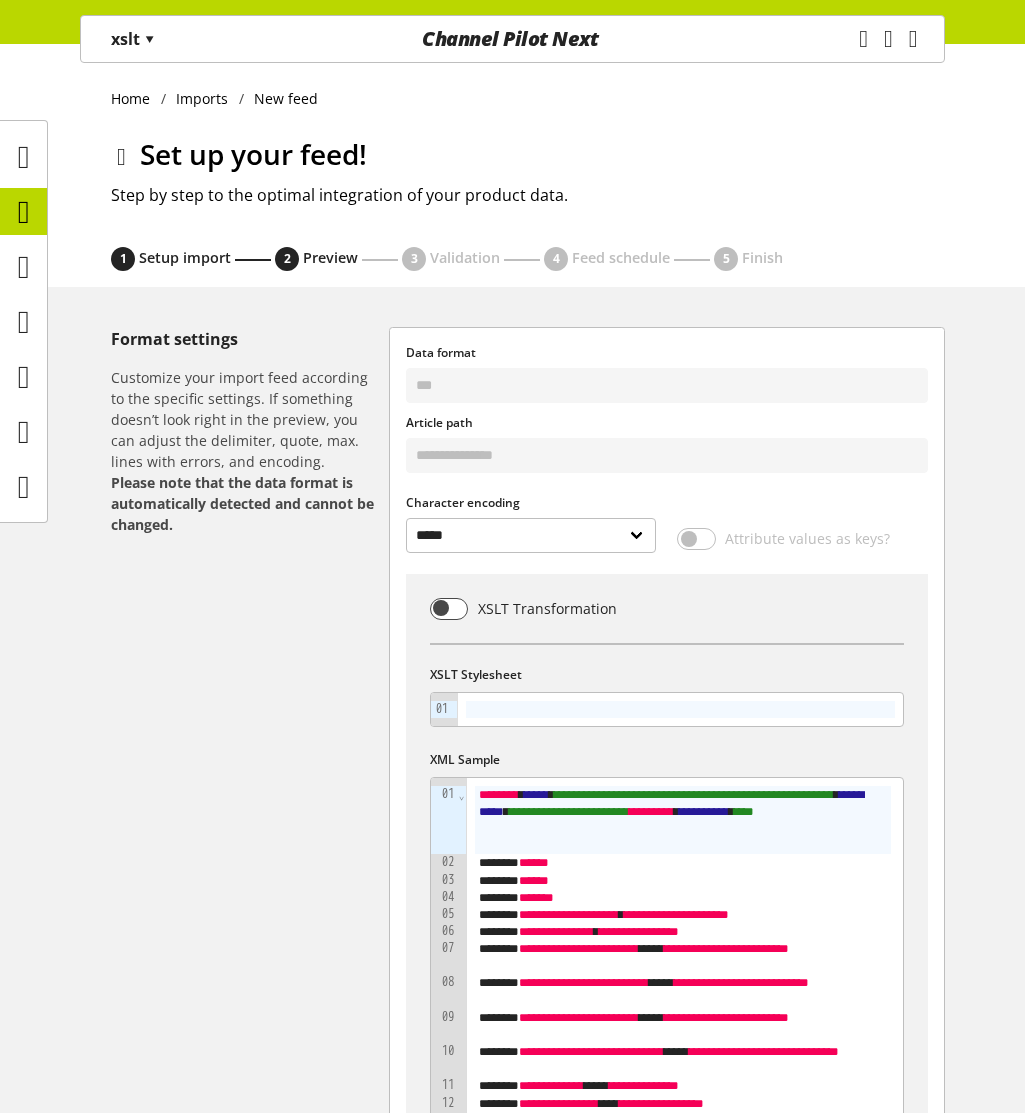 scroll, scrollTop: 0, scrollLeft: 0, axis: both 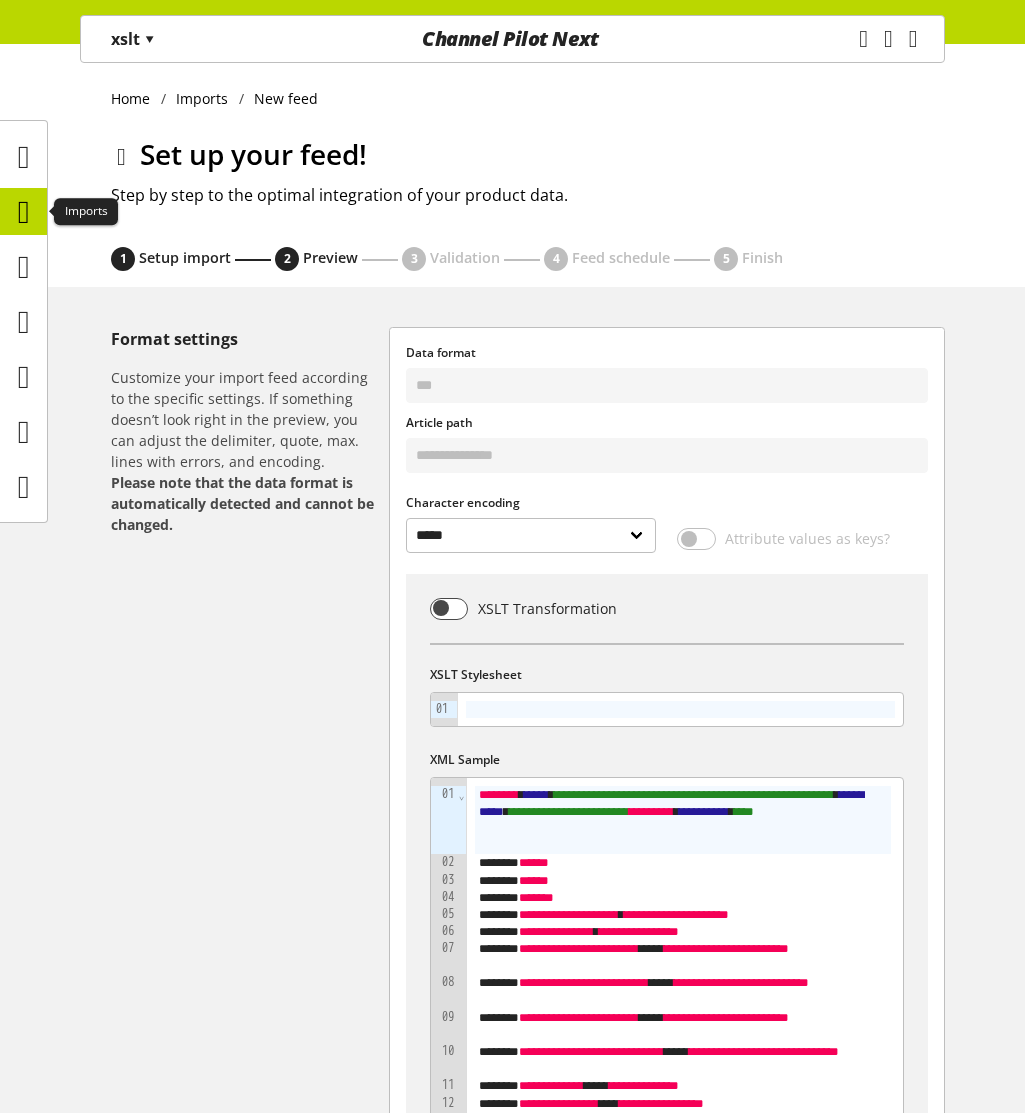 click at bounding box center [24, 212] 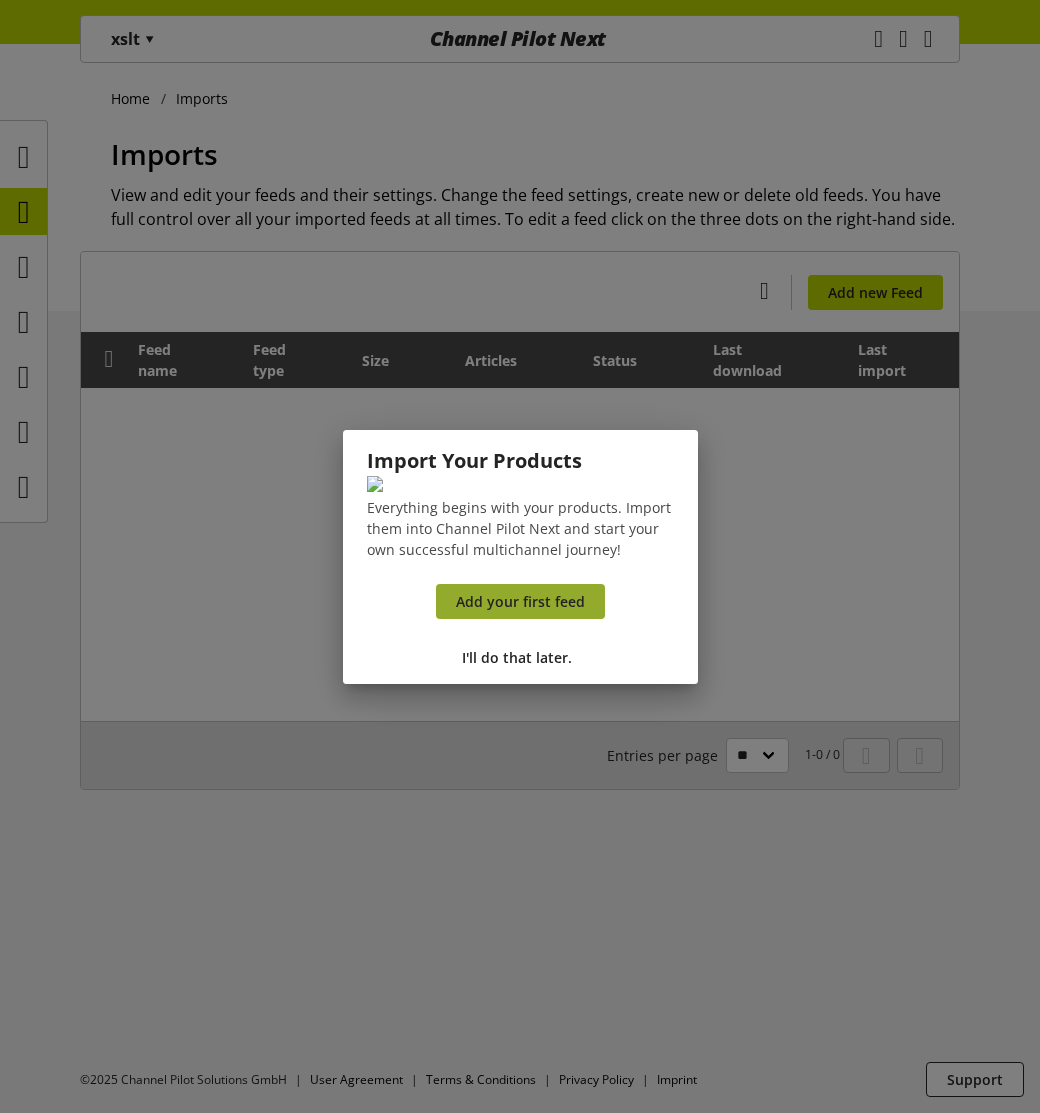 click on "Add your first feed" at bounding box center (520, 601) 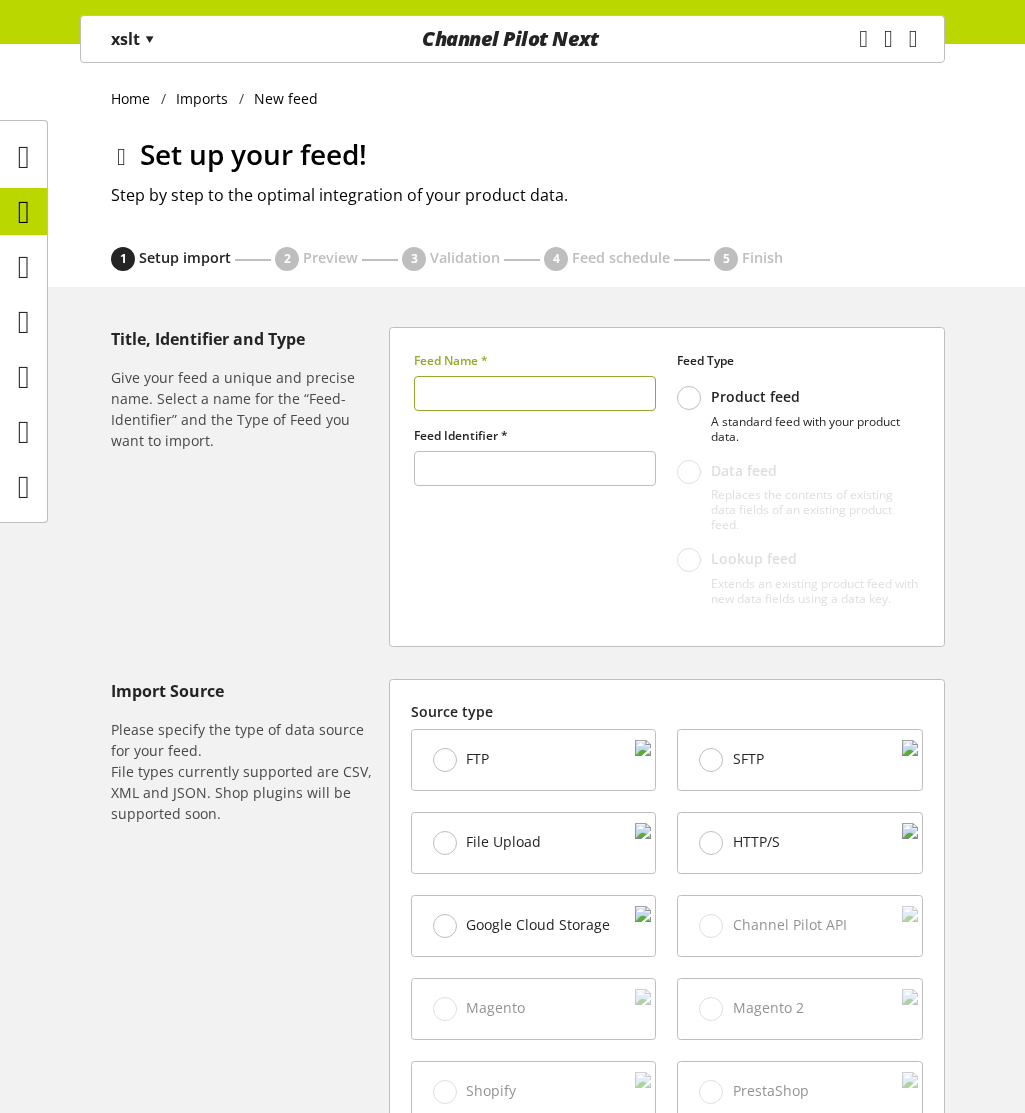 type on "******" 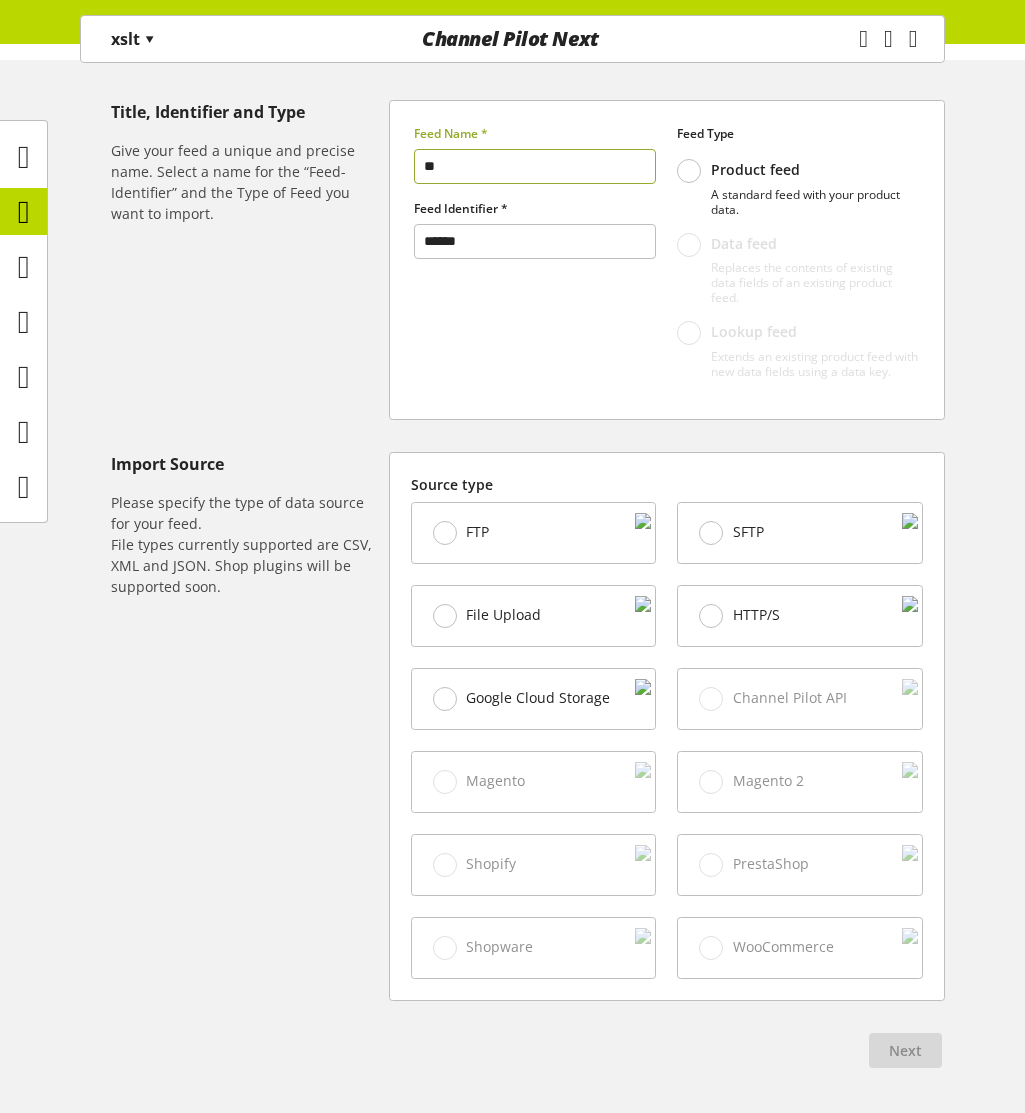 scroll, scrollTop: 296, scrollLeft: 0, axis: vertical 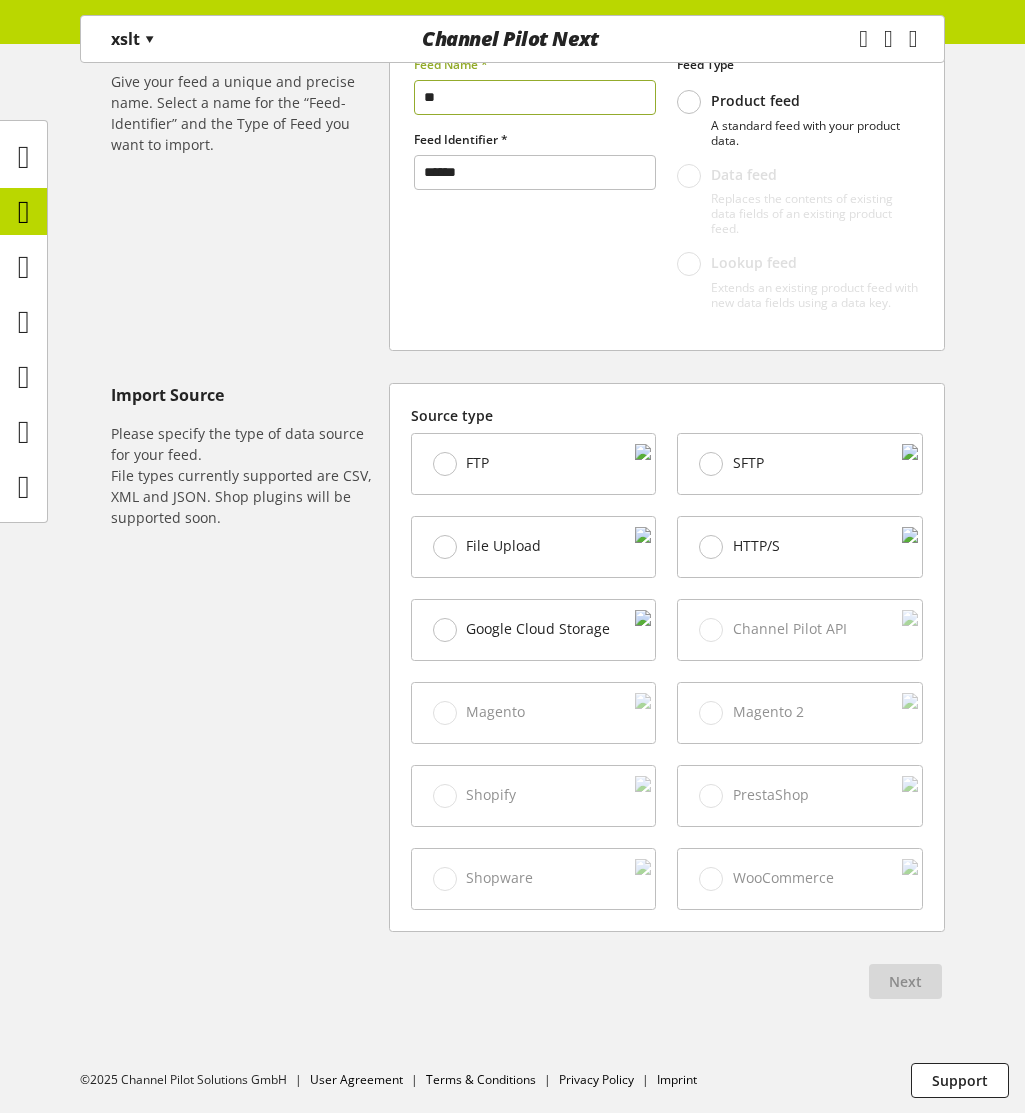 type on "**" 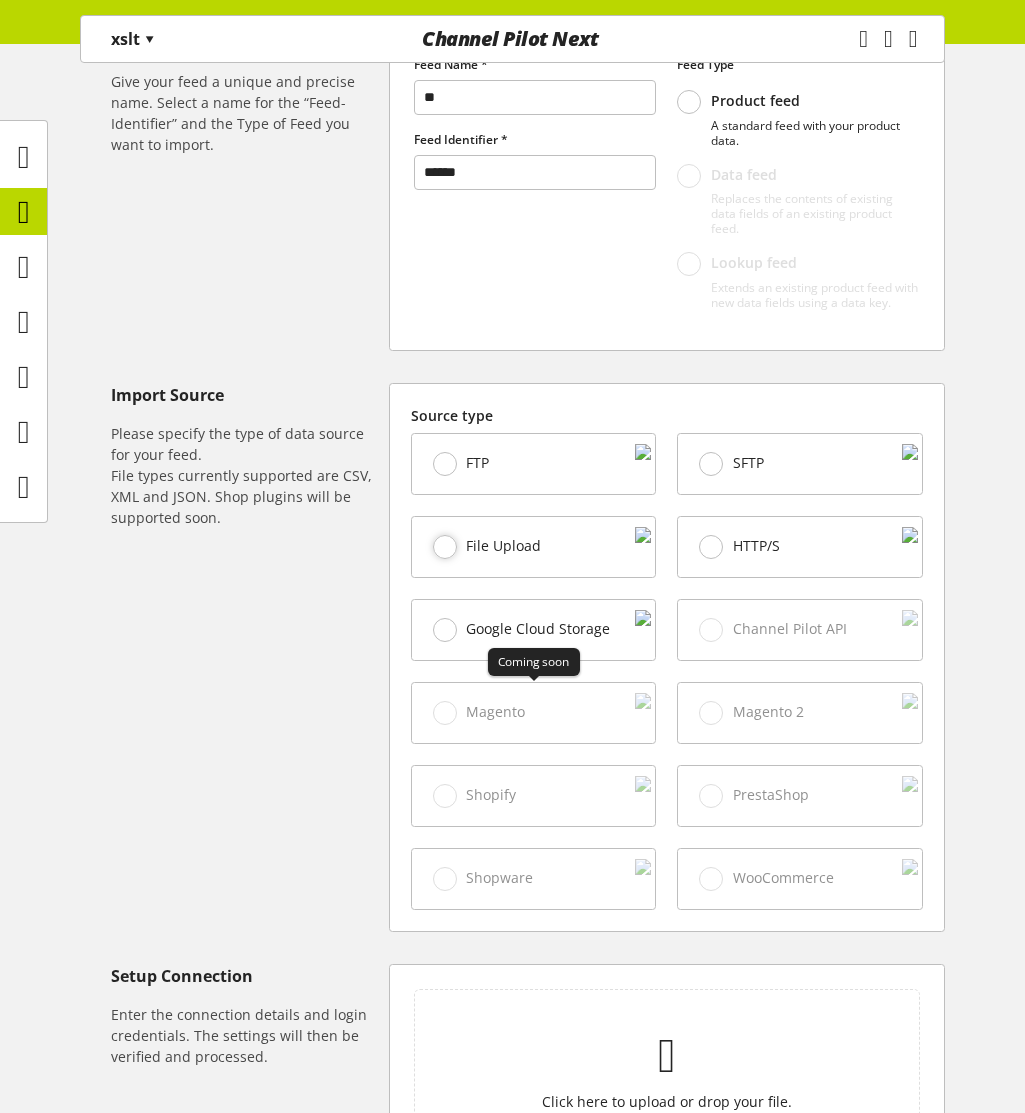 scroll, scrollTop: 610, scrollLeft: 0, axis: vertical 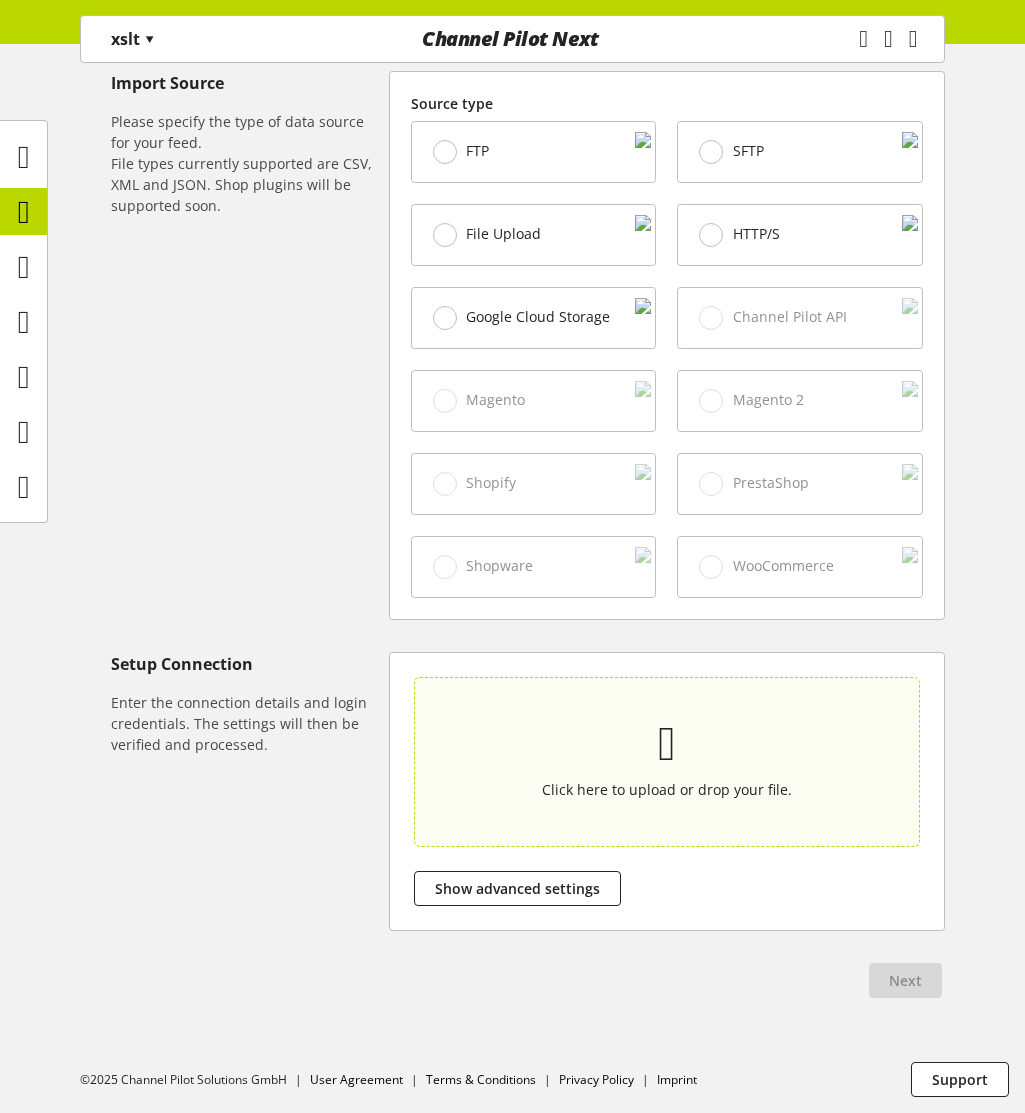 click at bounding box center (666, 744) 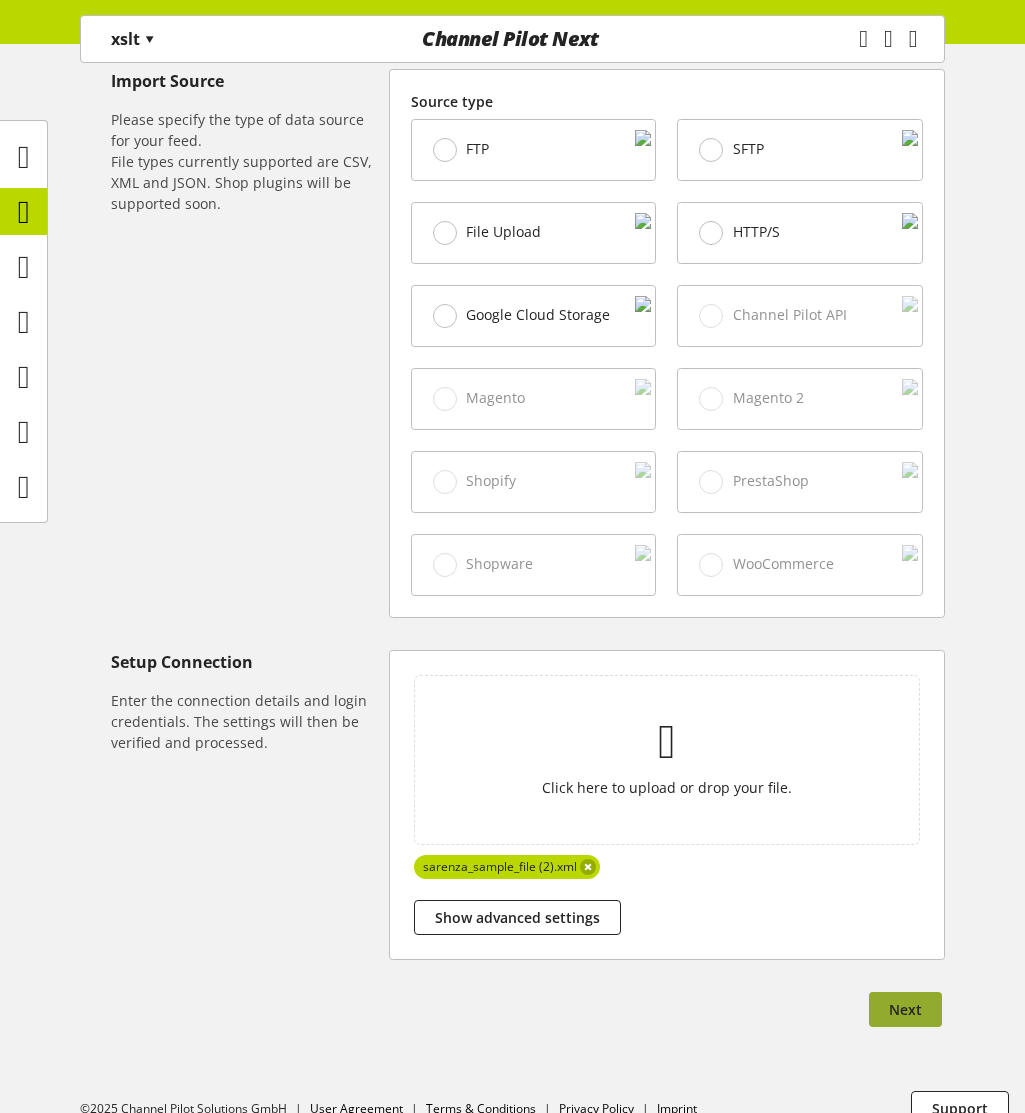click on "Next" at bounding box center [905, 1009] 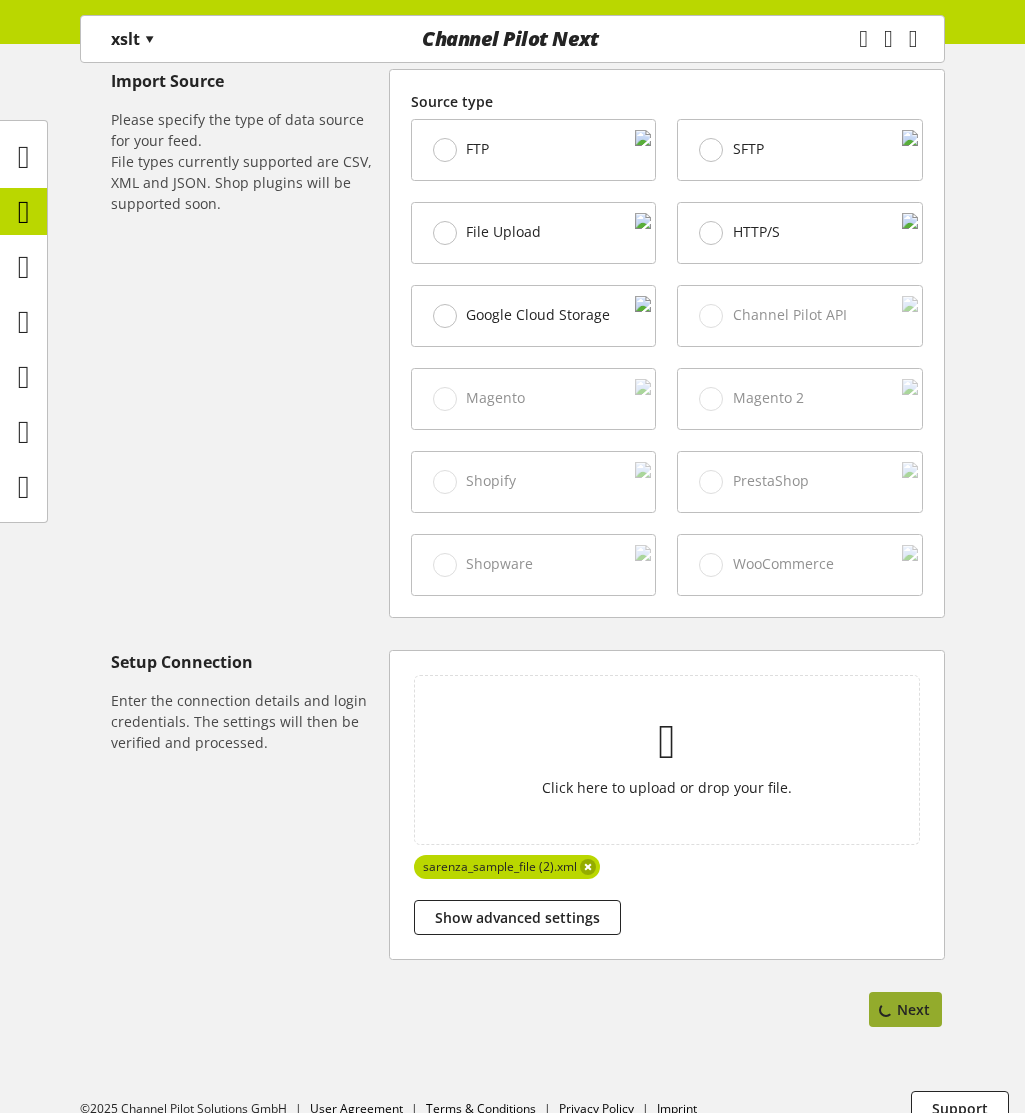 scroll, scrollTop: 0, scrollLeft: 0, axis: both 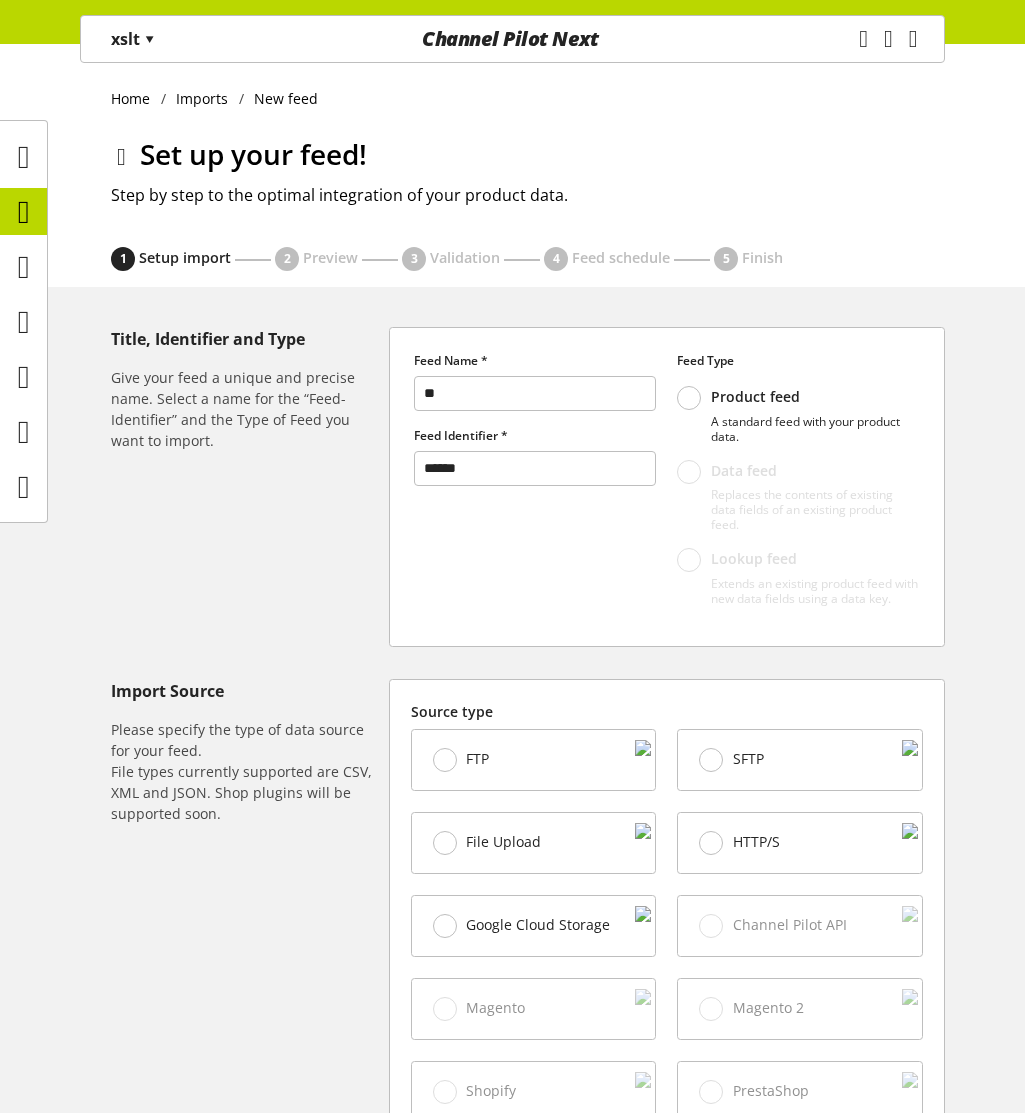 select on "*****" 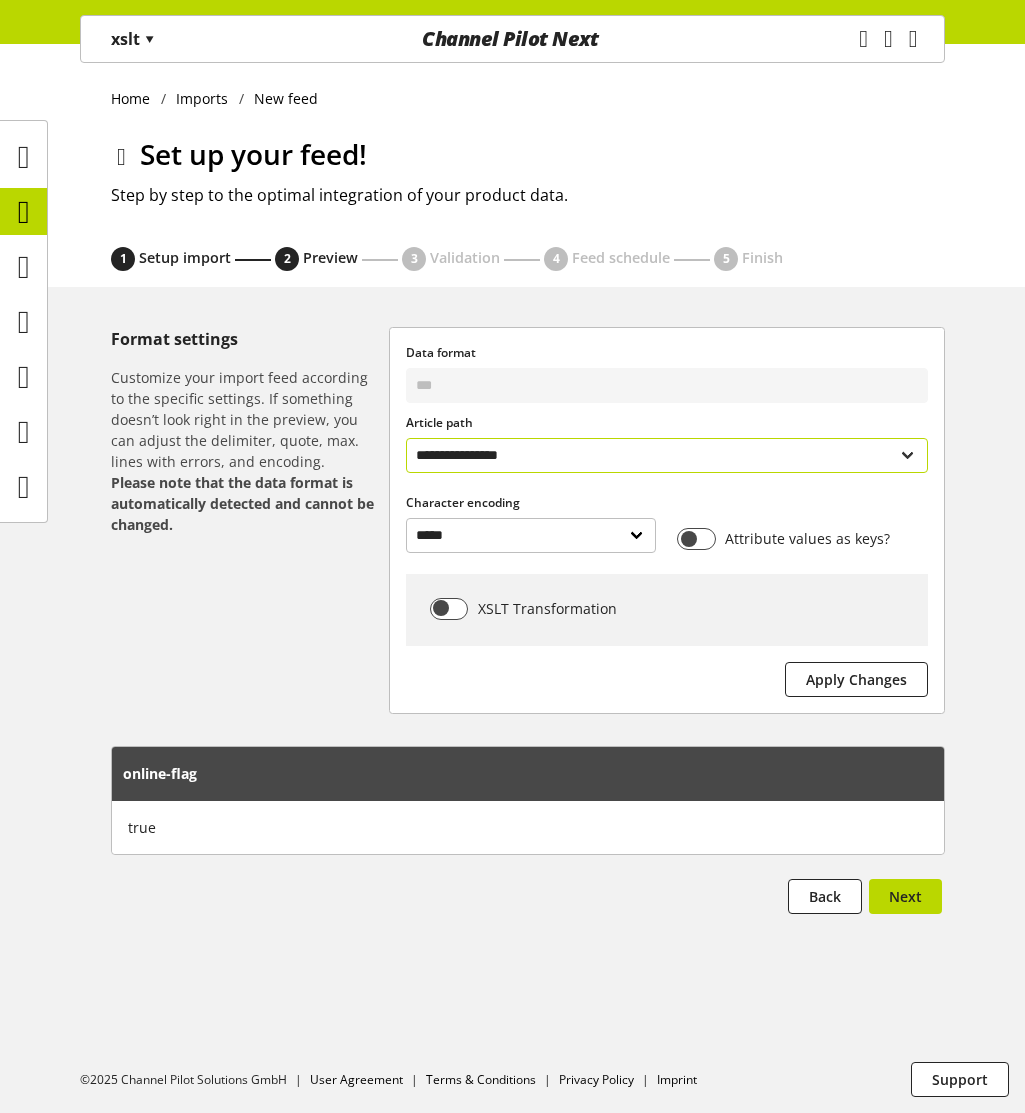 select on "**********" 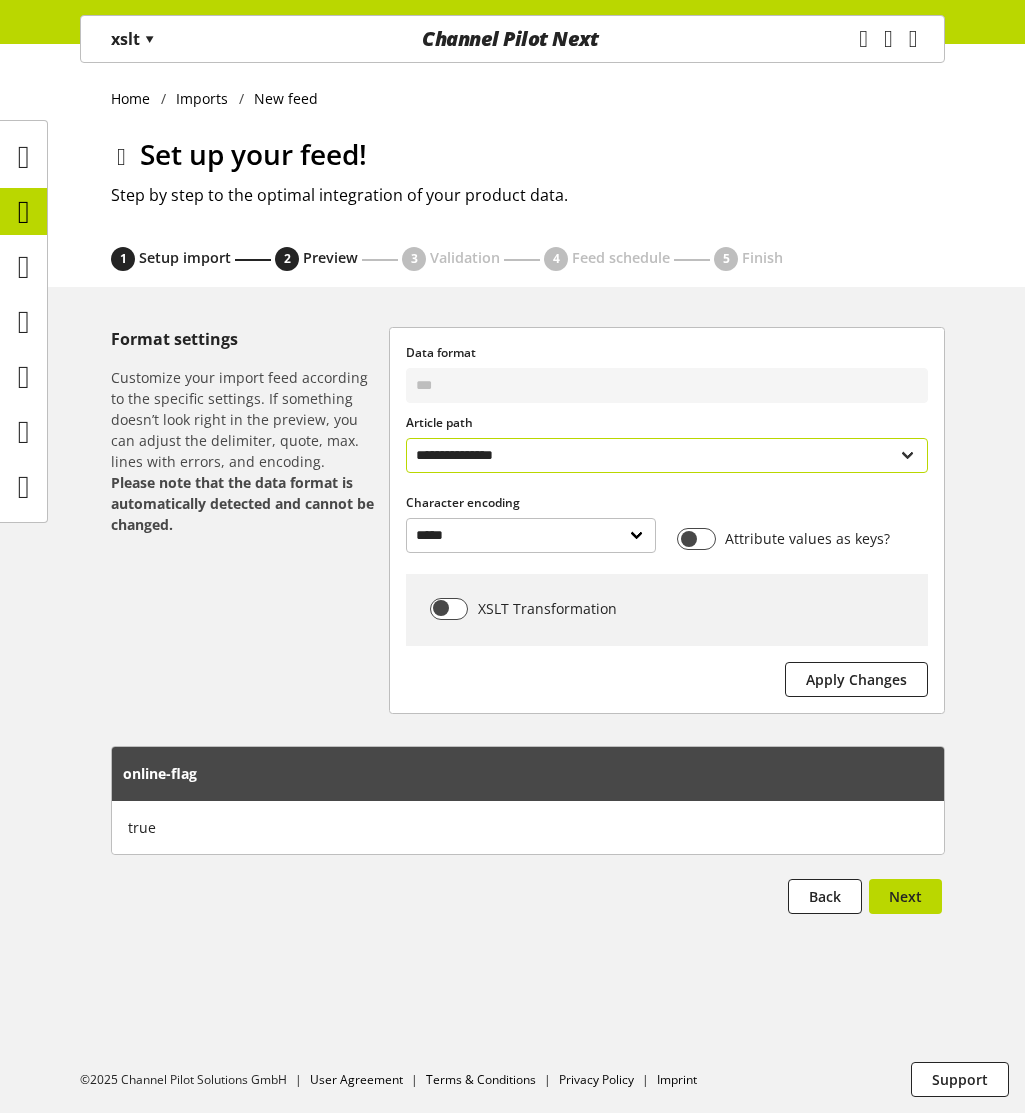 click on "**********" at bounding box center (667, 455) 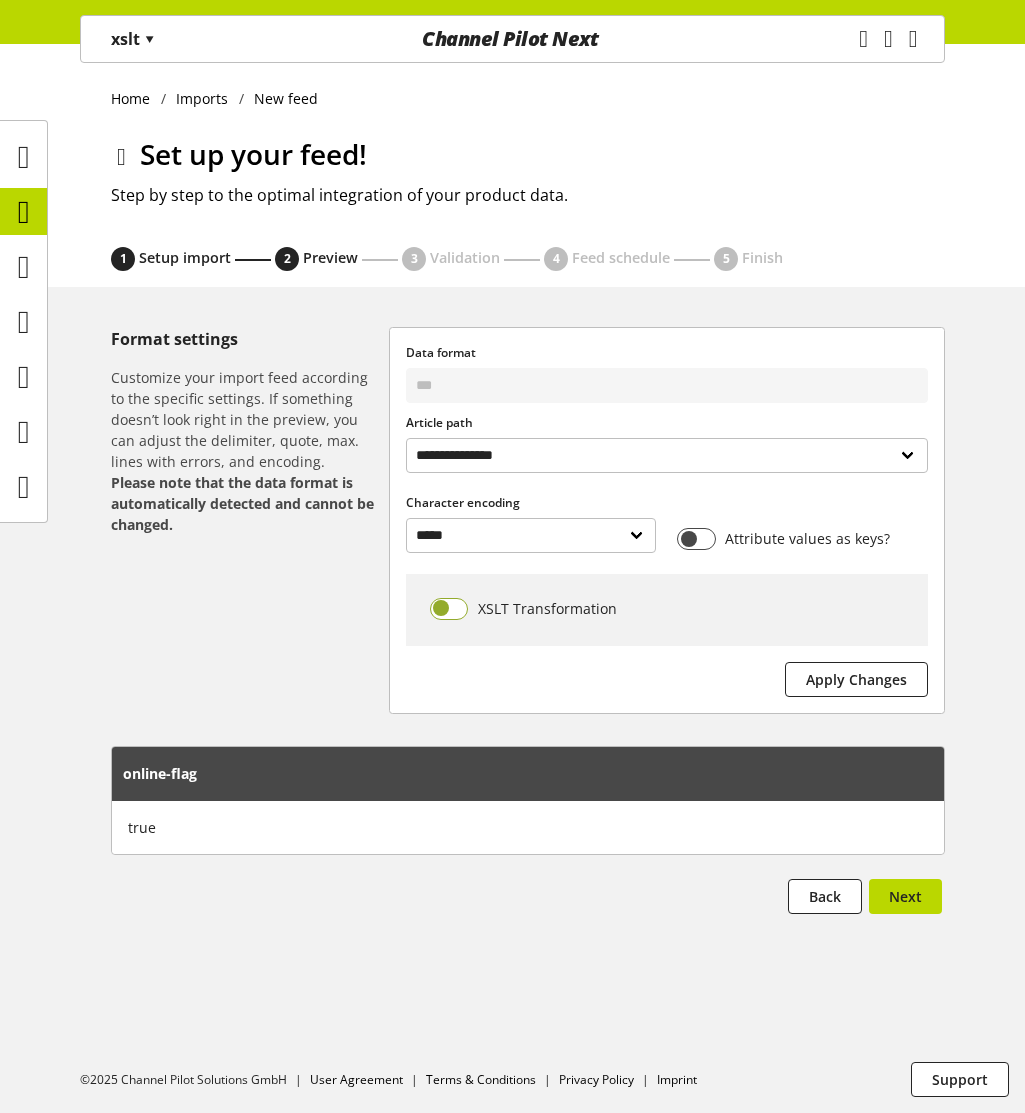 click at bounding box center (449, 609) 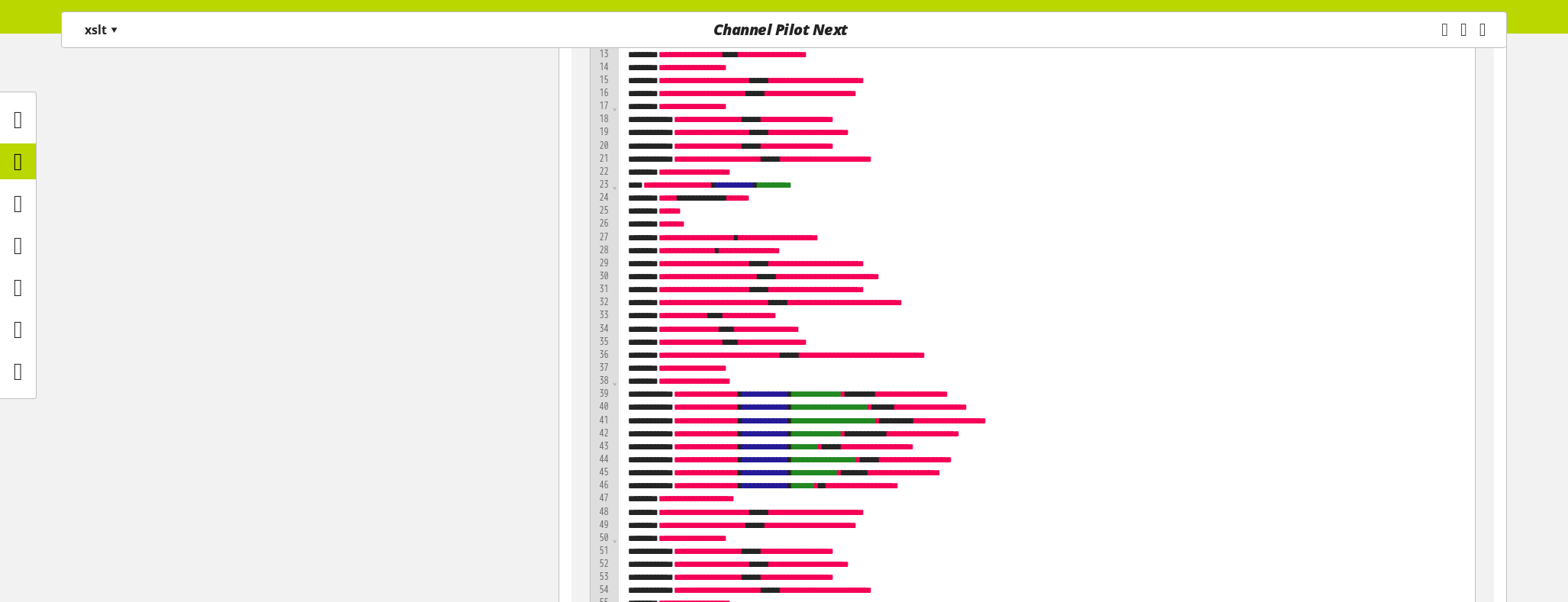 scroll, scrollTop: 714, scrollLeft: 0, axis: vertical 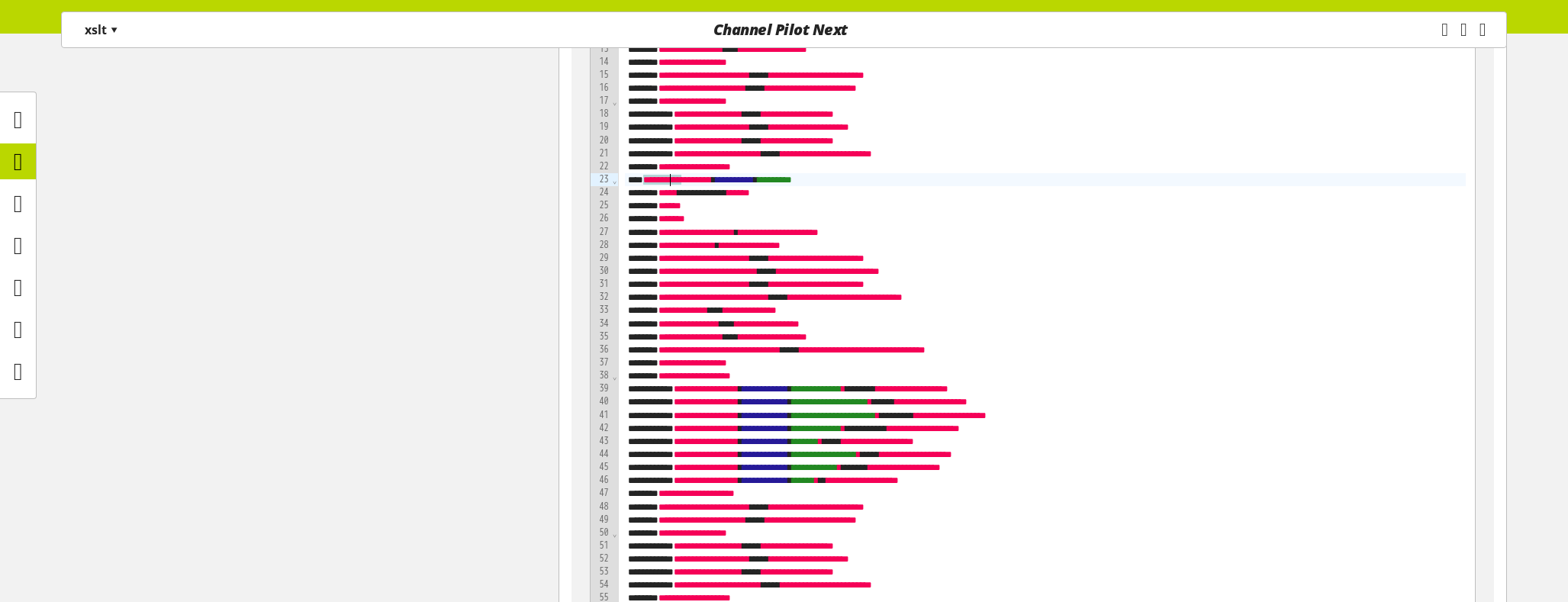 click on "*" at bounding box center [662, 192] 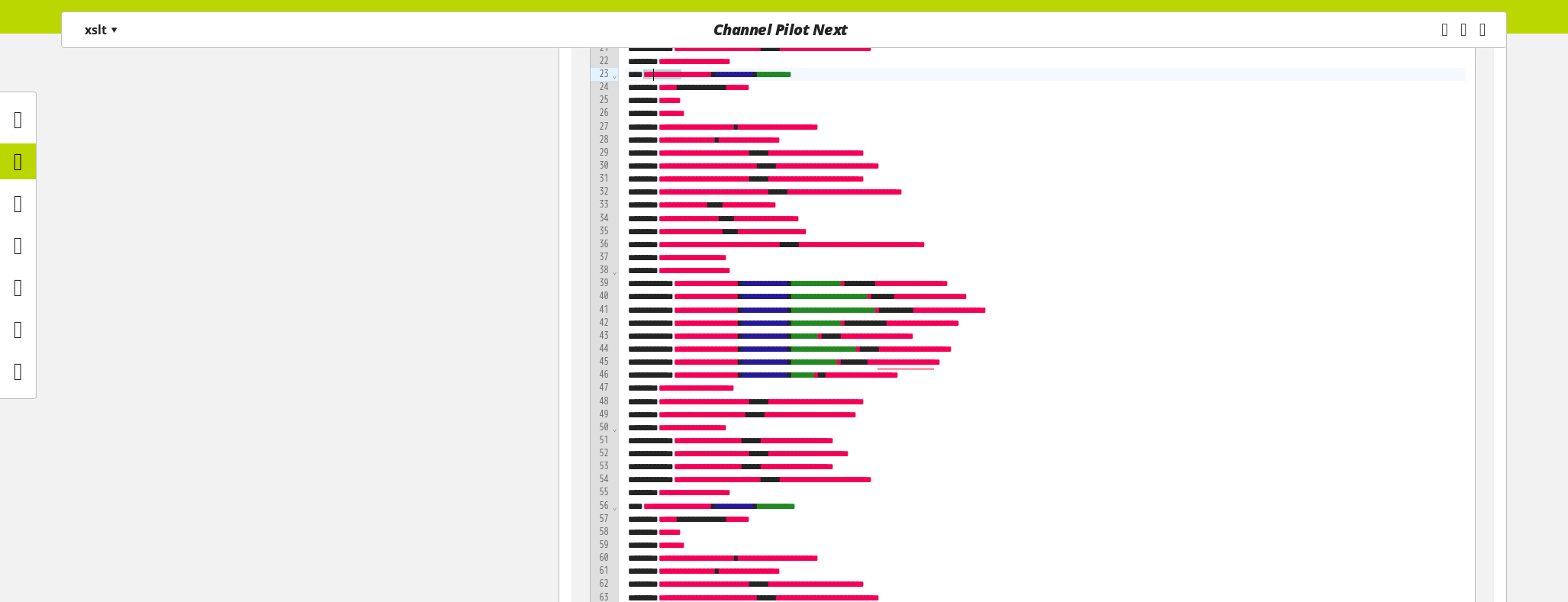 scroll, scrollTop: 897, scrollLeft: 0, axis: vertical 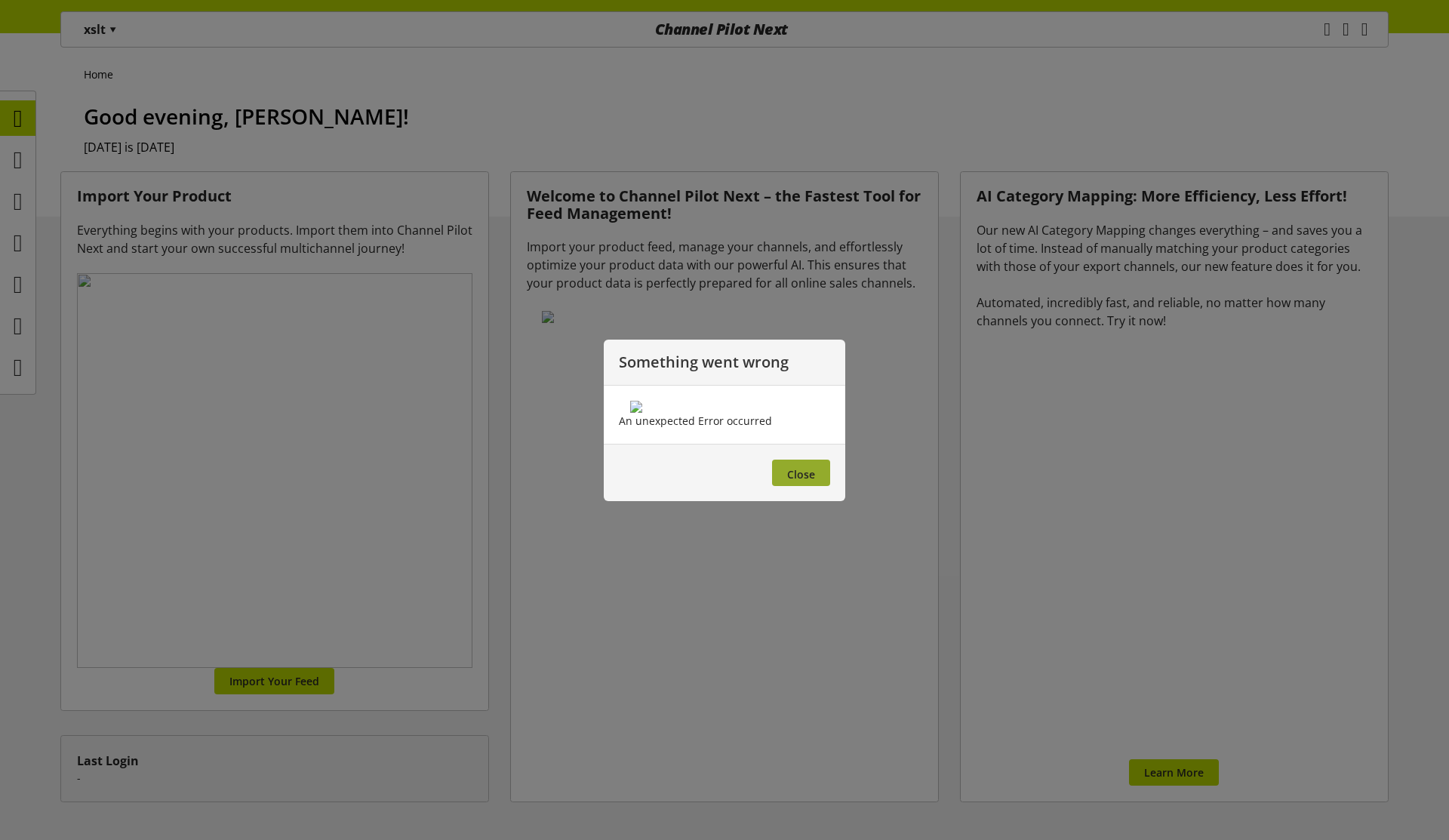 click on "Close" at bounding box center (801, 472) 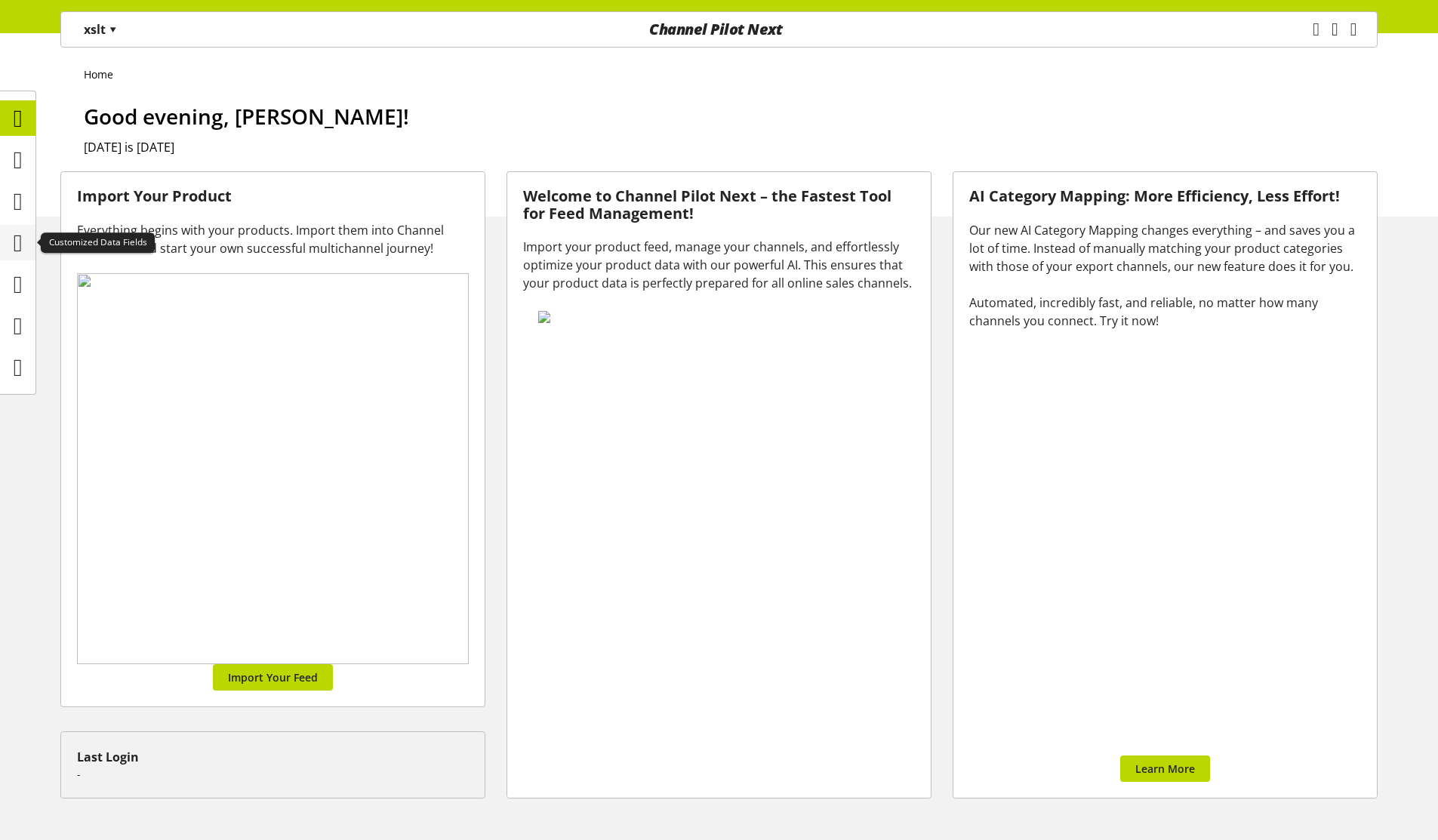 click at bounding box center (18, 243) 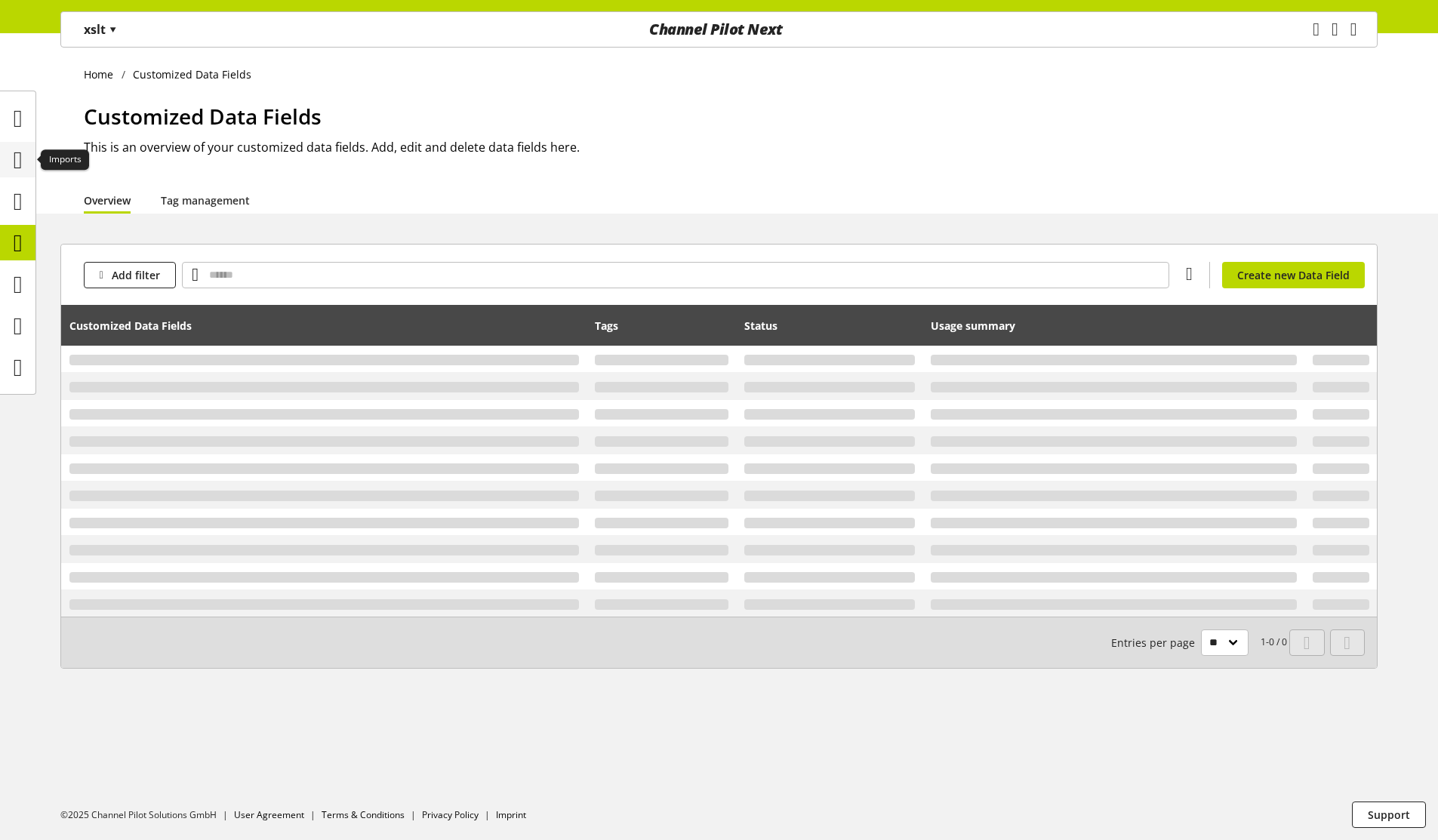 click at bounding box center (18, 160) 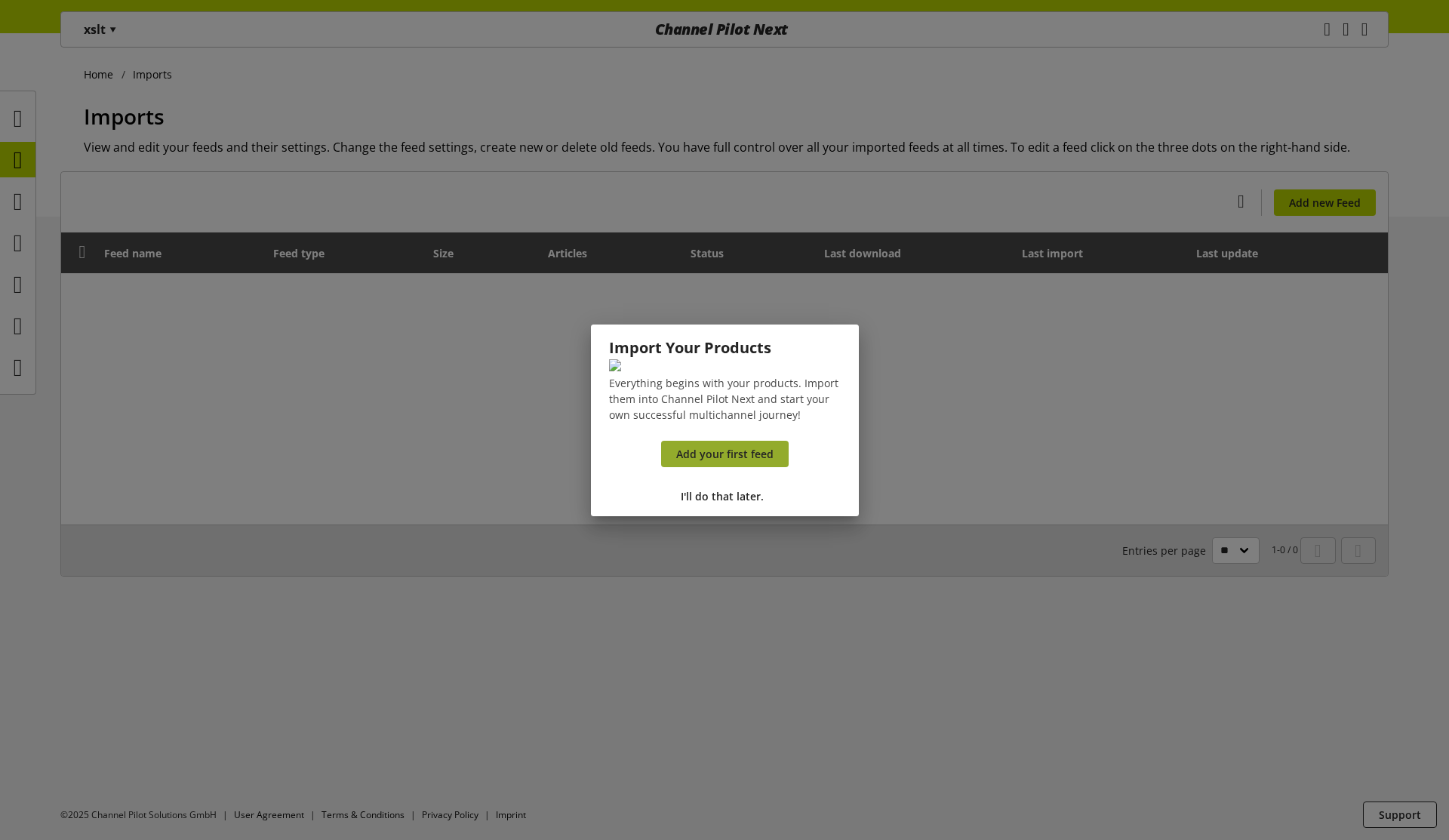 click on "Add your first feed" at bounding box center (724, 454) 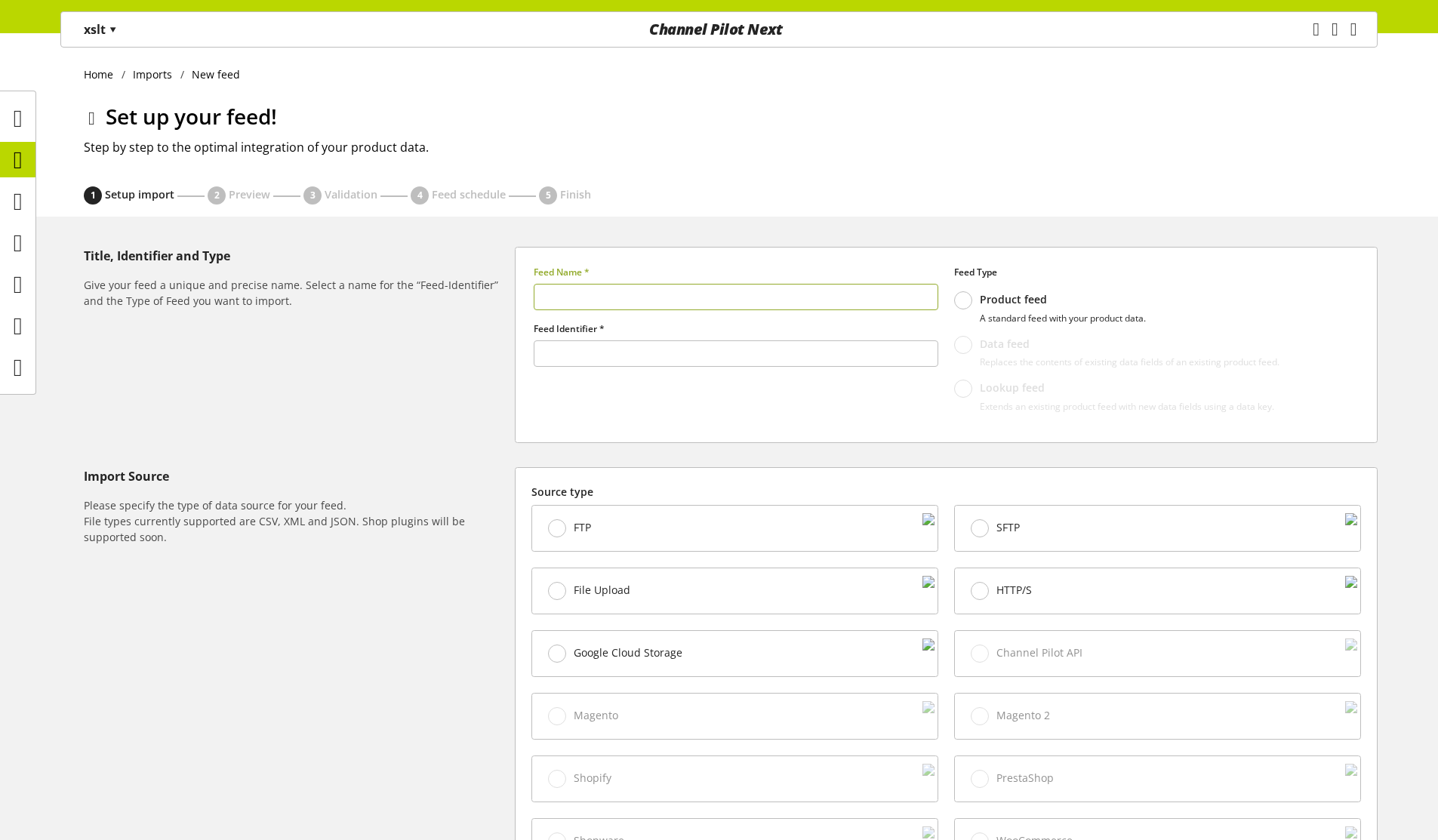 type on "******" 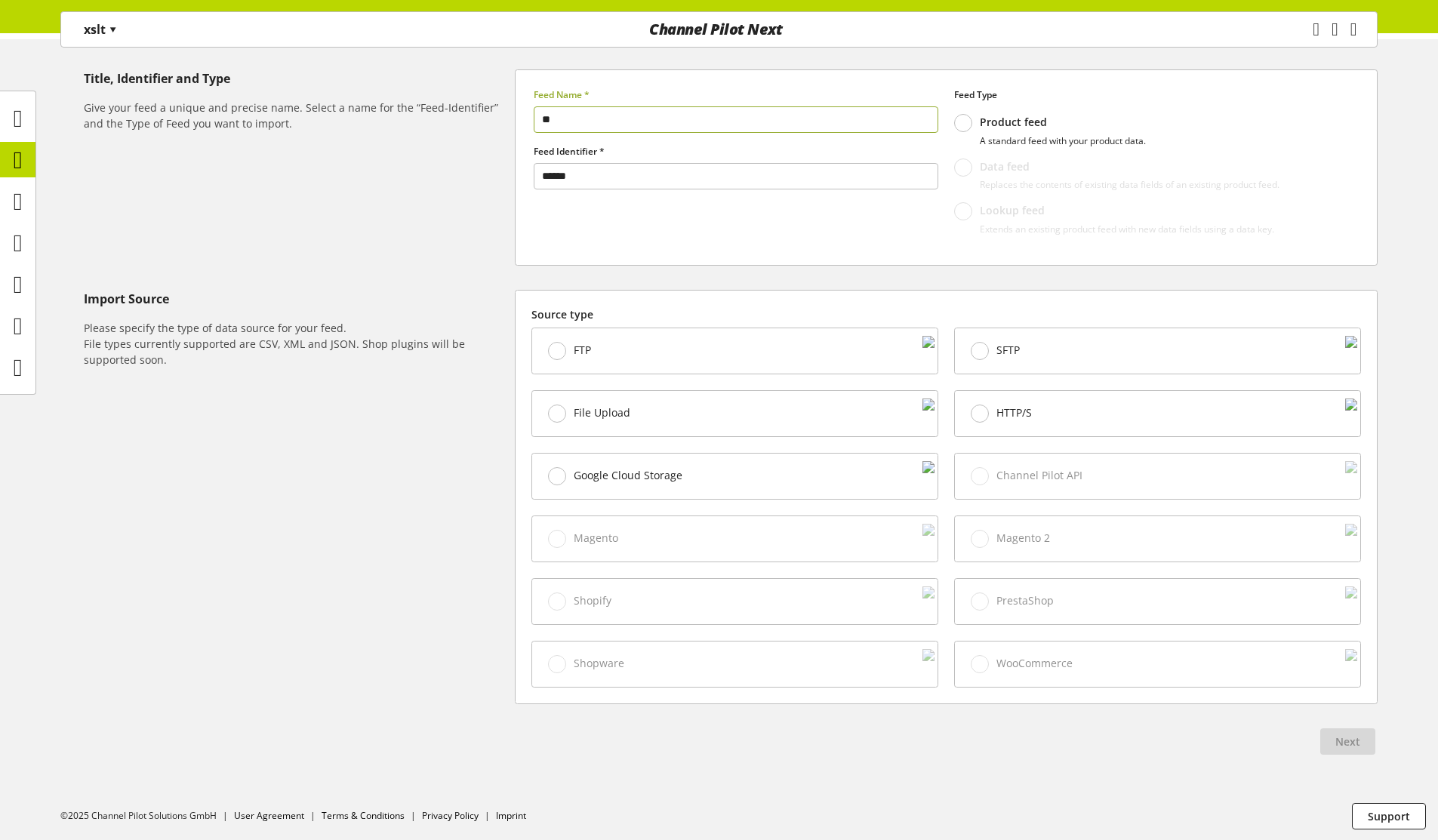 scroll, scrollTop: 178, scrollLeft: 0, axis: vertical 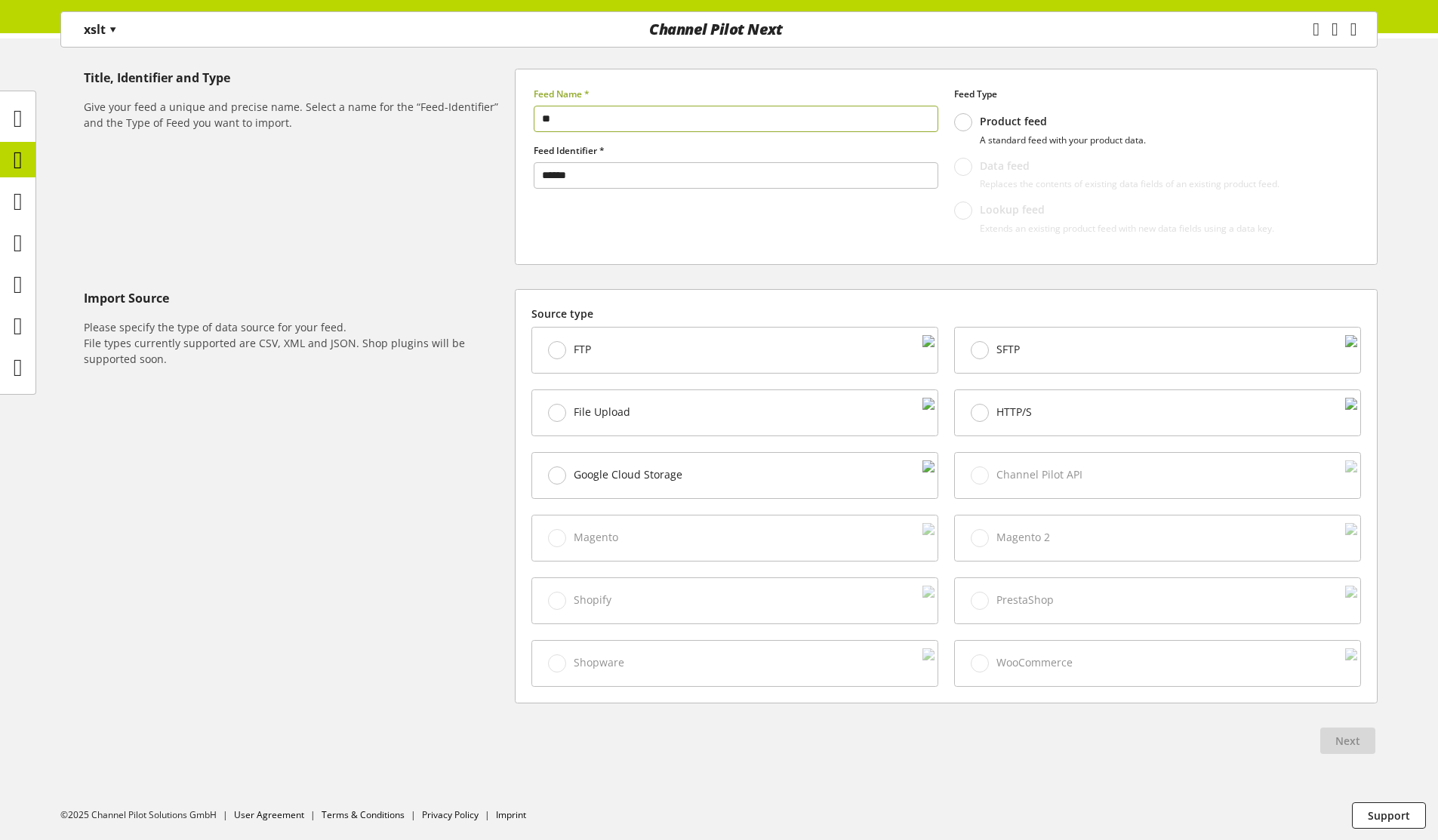 type on "**" 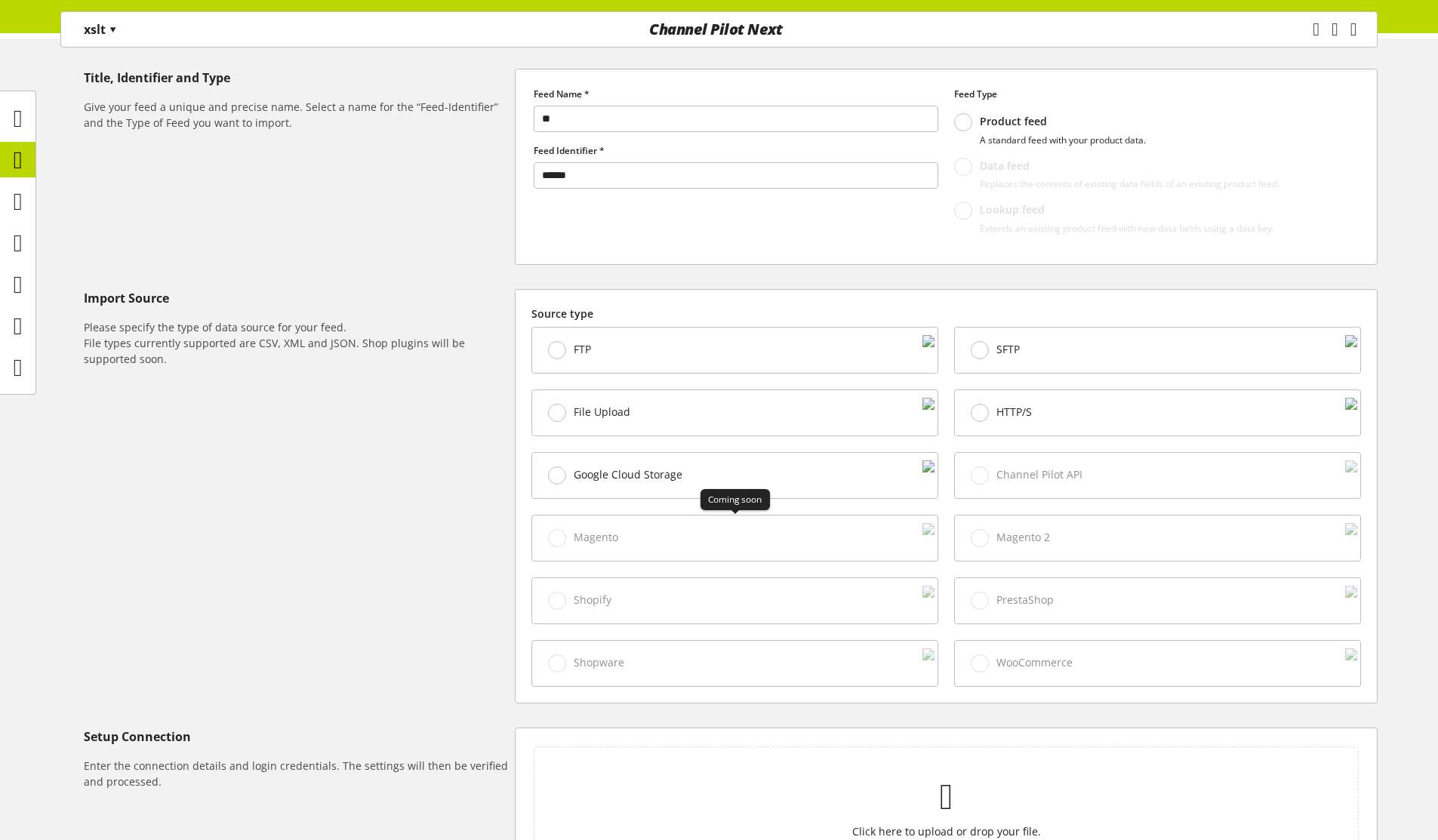 scroll, scrollTop: 415, scrollLeft: 0, axis: vertical 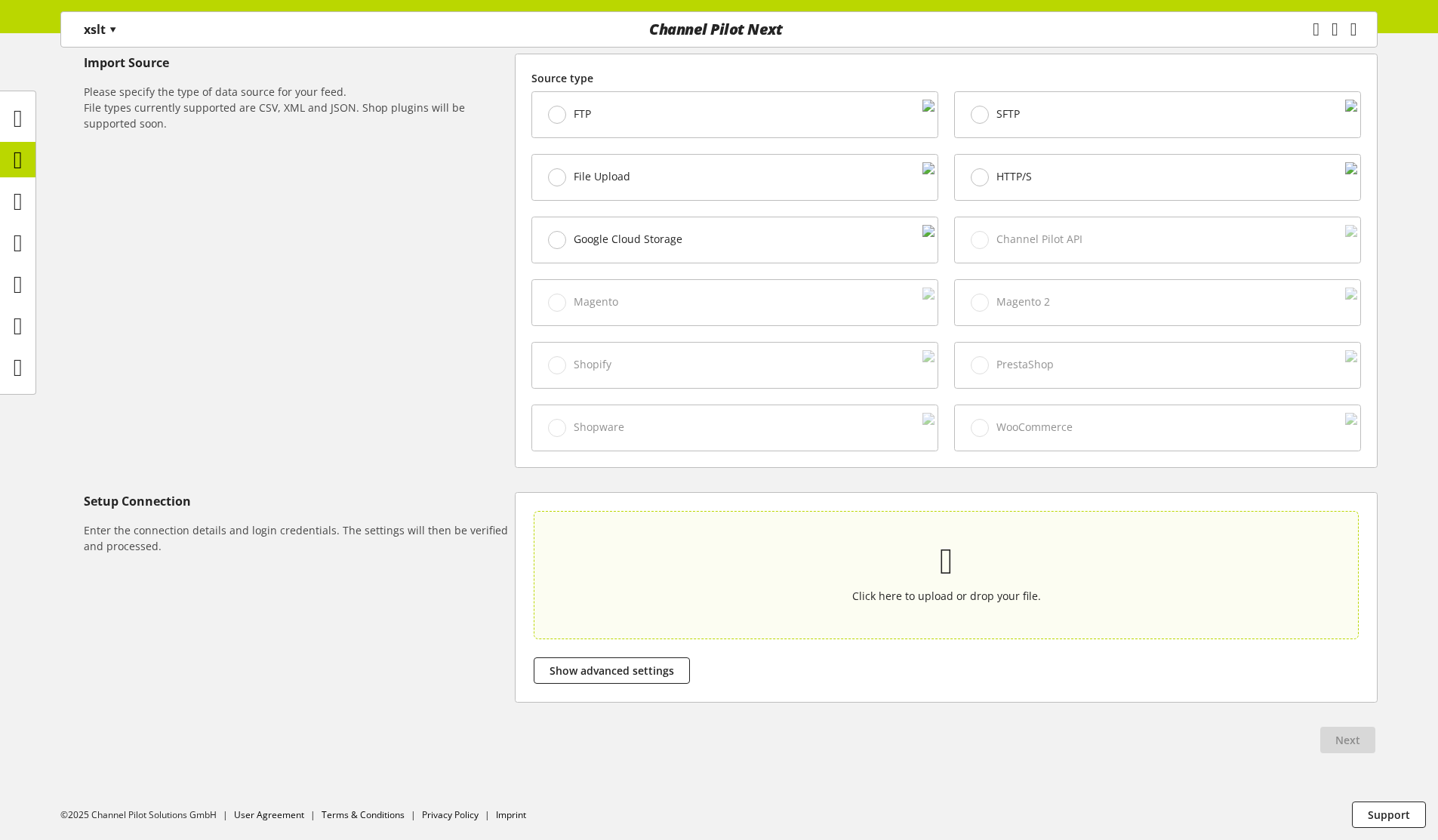 click at bounding box center [947, 562] 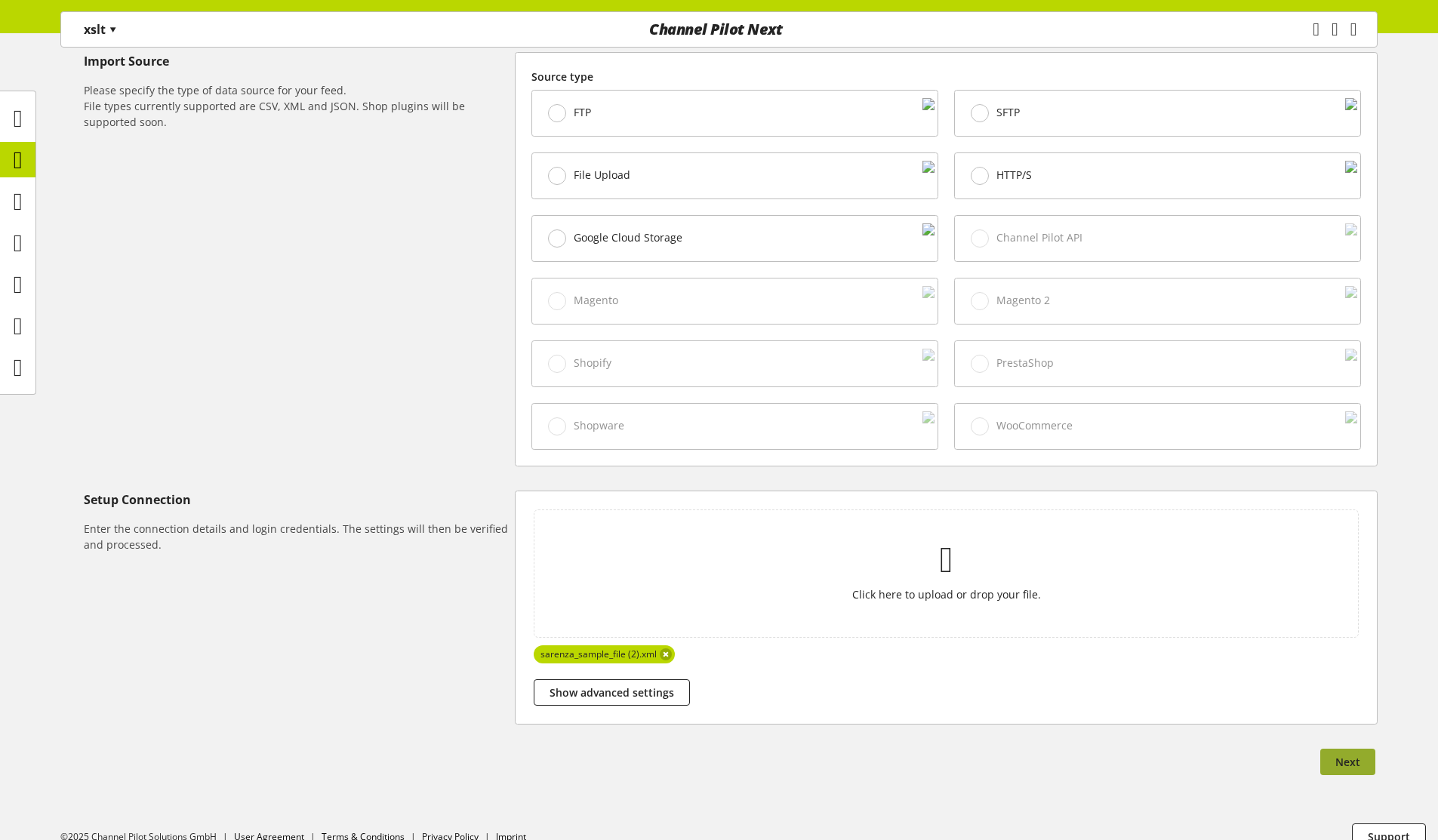 click on "Next" at bounding box center (1347, 762) 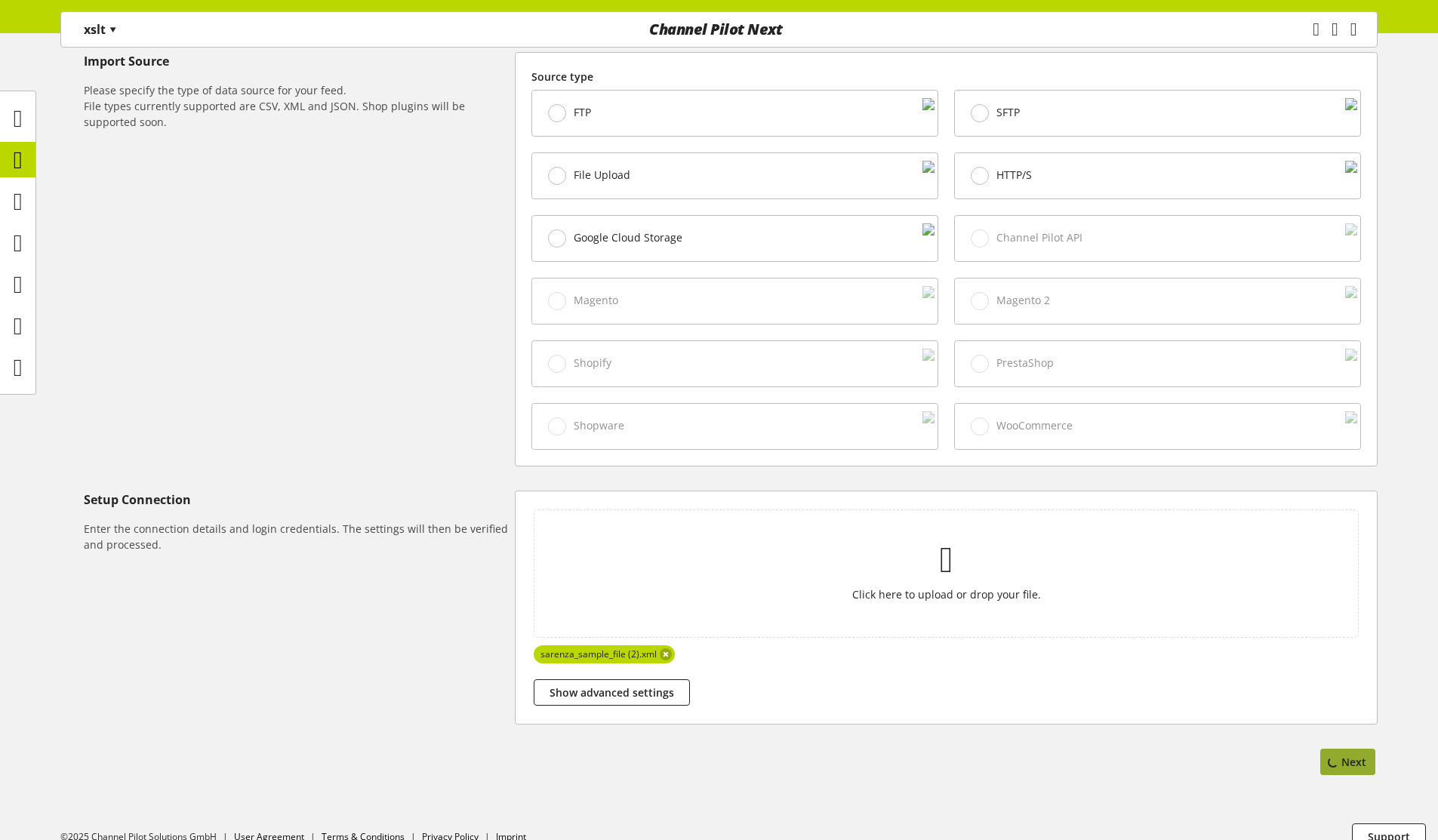 scroll, scrollTop: 0, scrollLeft: 0, axis: both 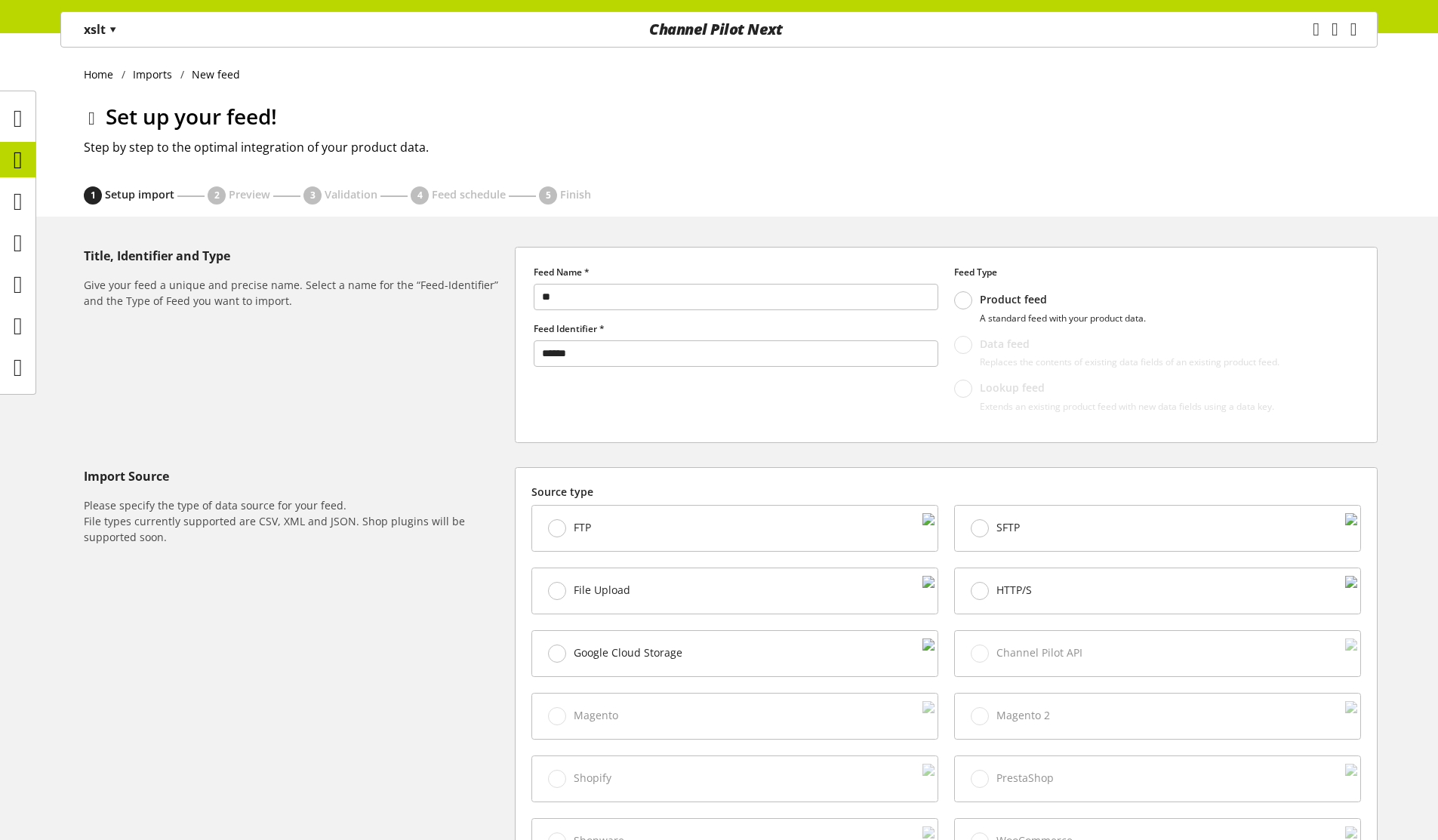 select on "*****" 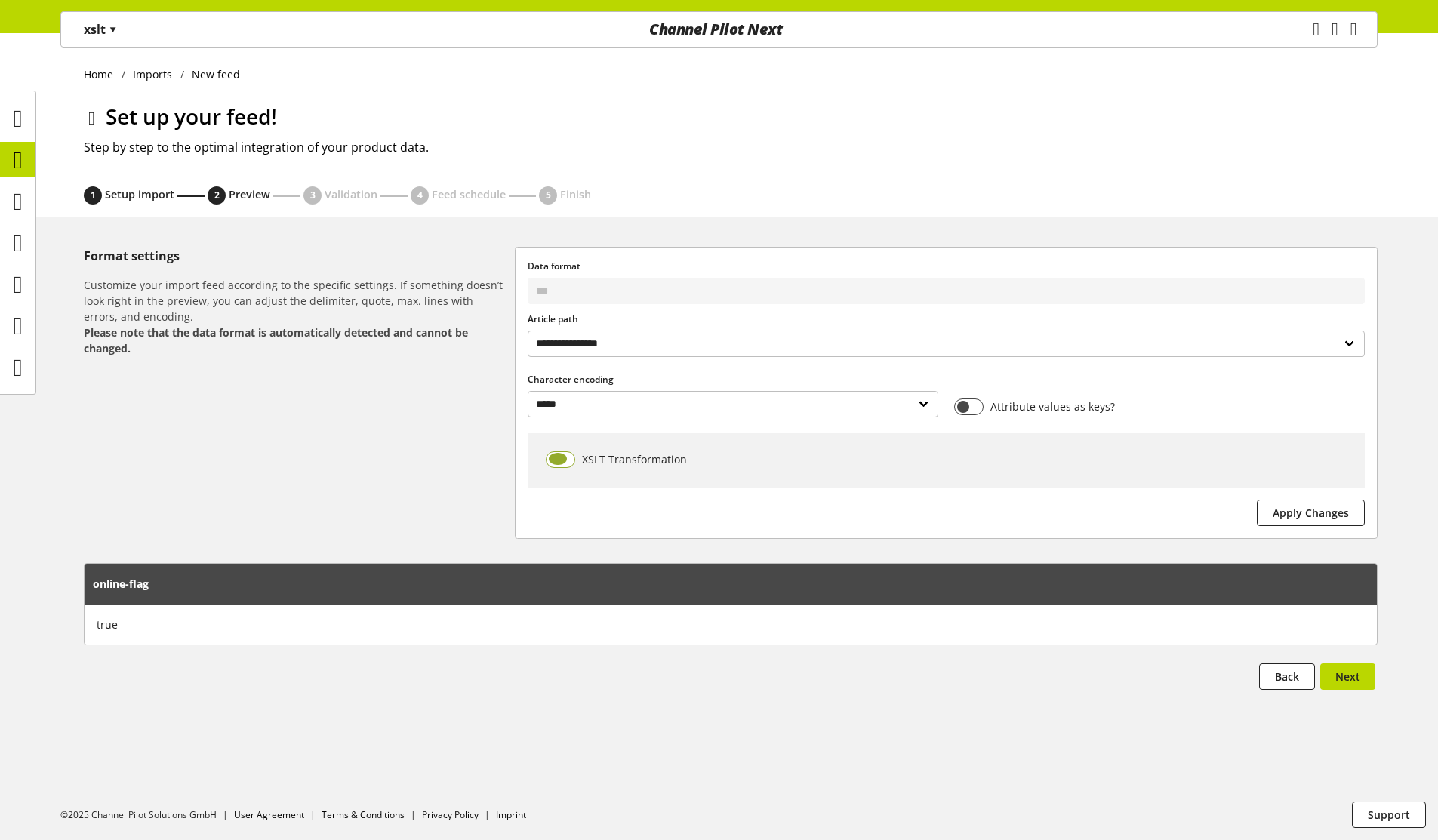 click at bounding box center (560, 460) 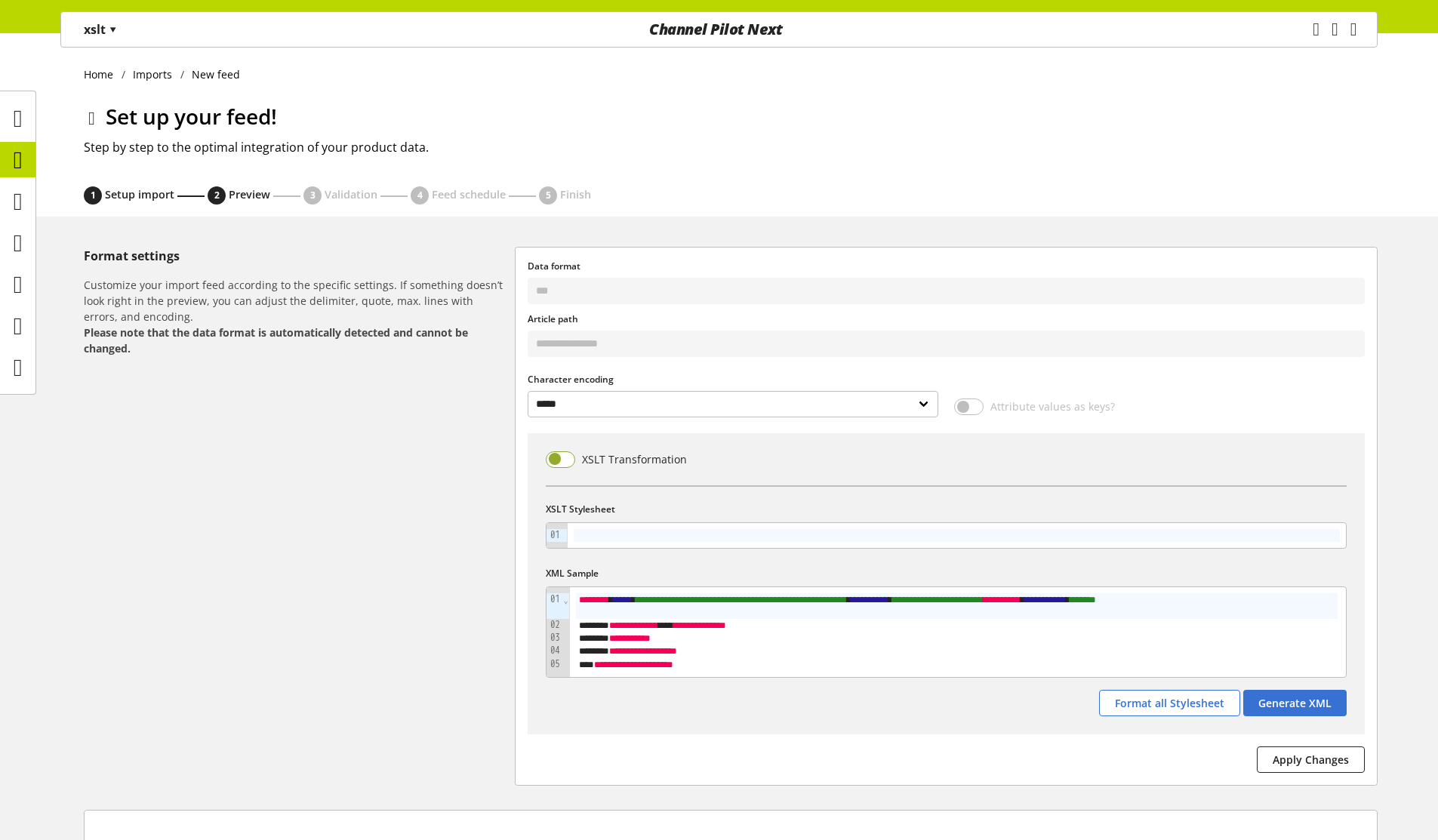 click at bounding box center [560, 460] 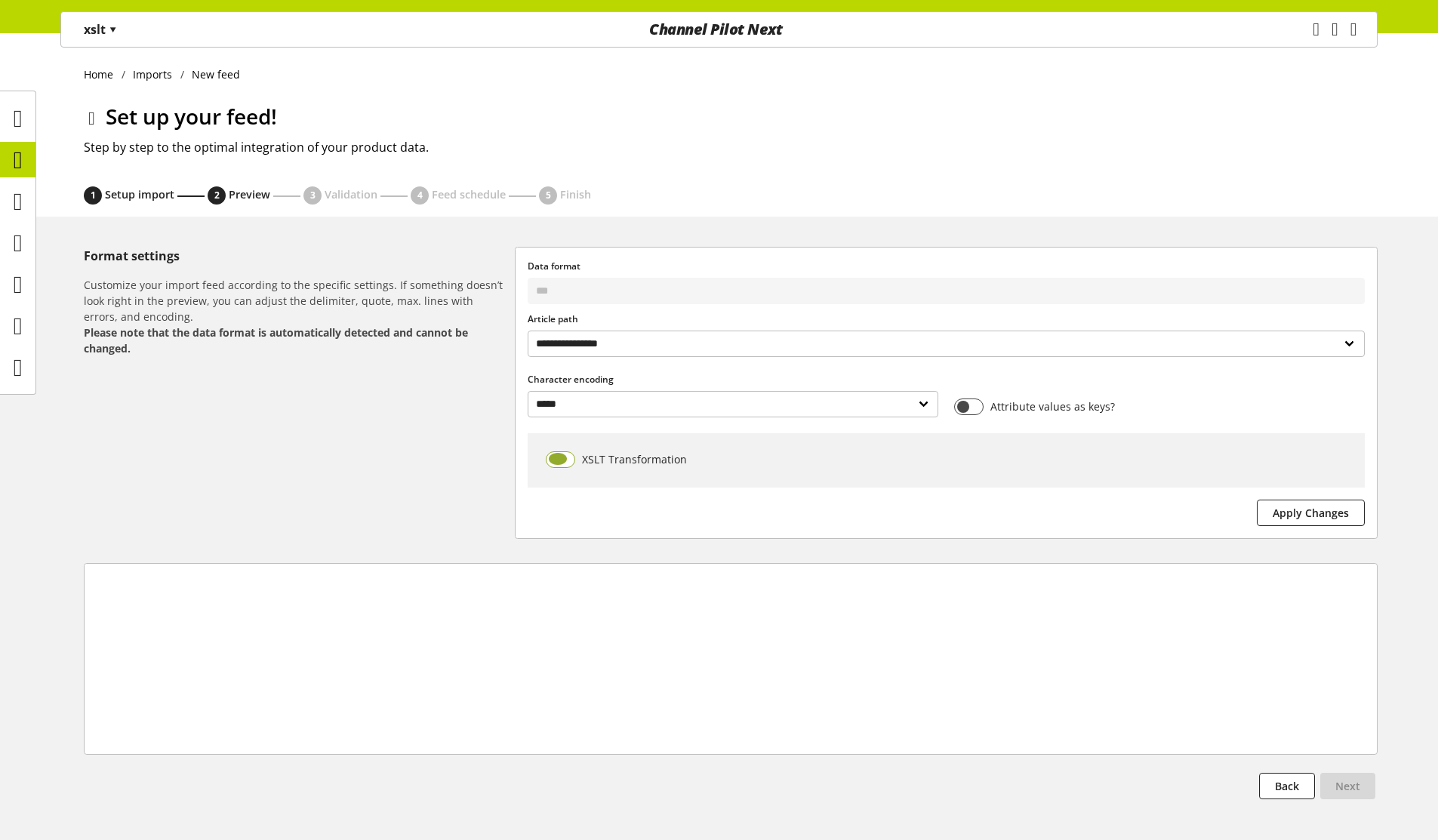 click at bounding box center (560, 460) 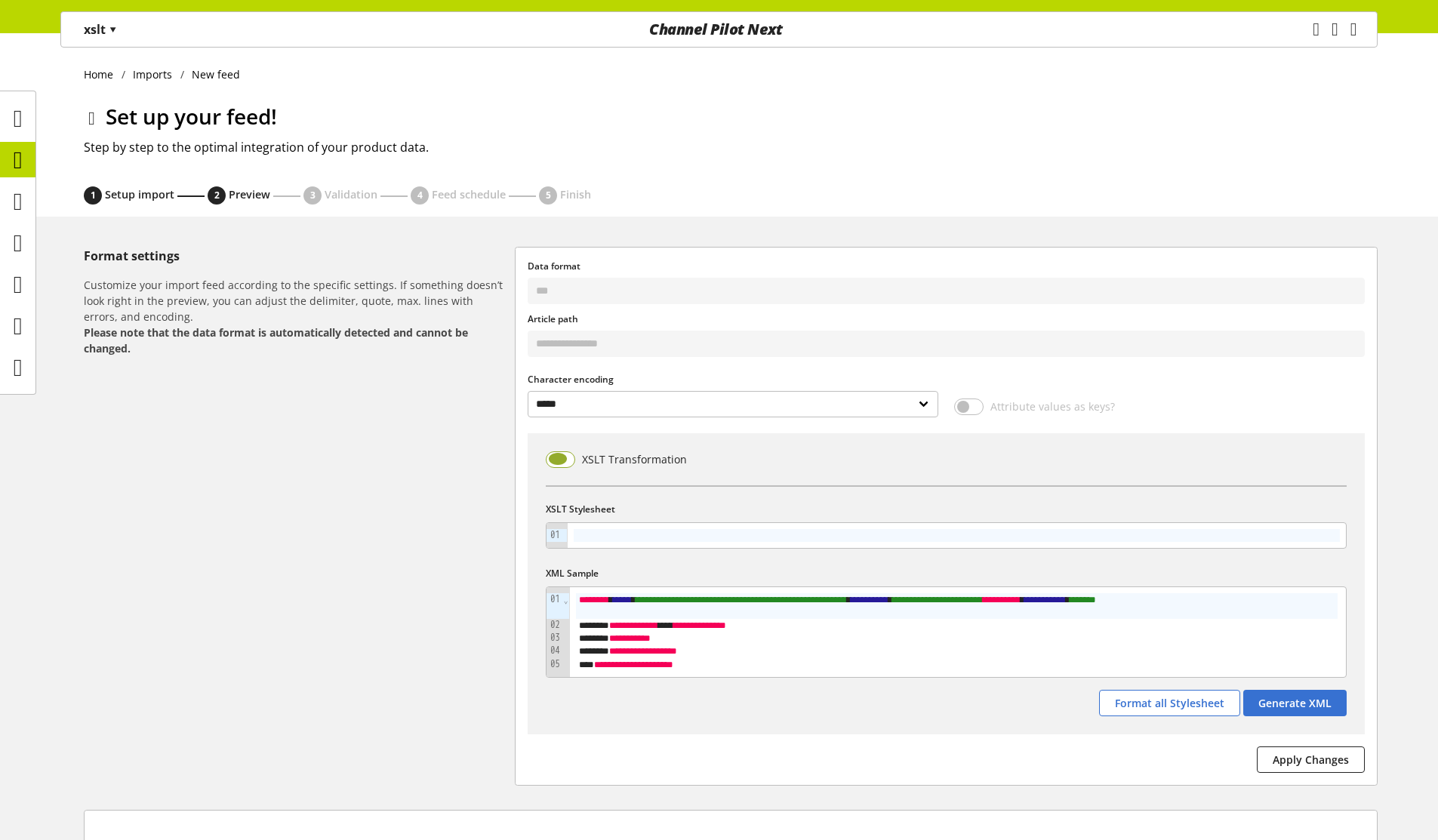 click at bounding box center (560, 460) 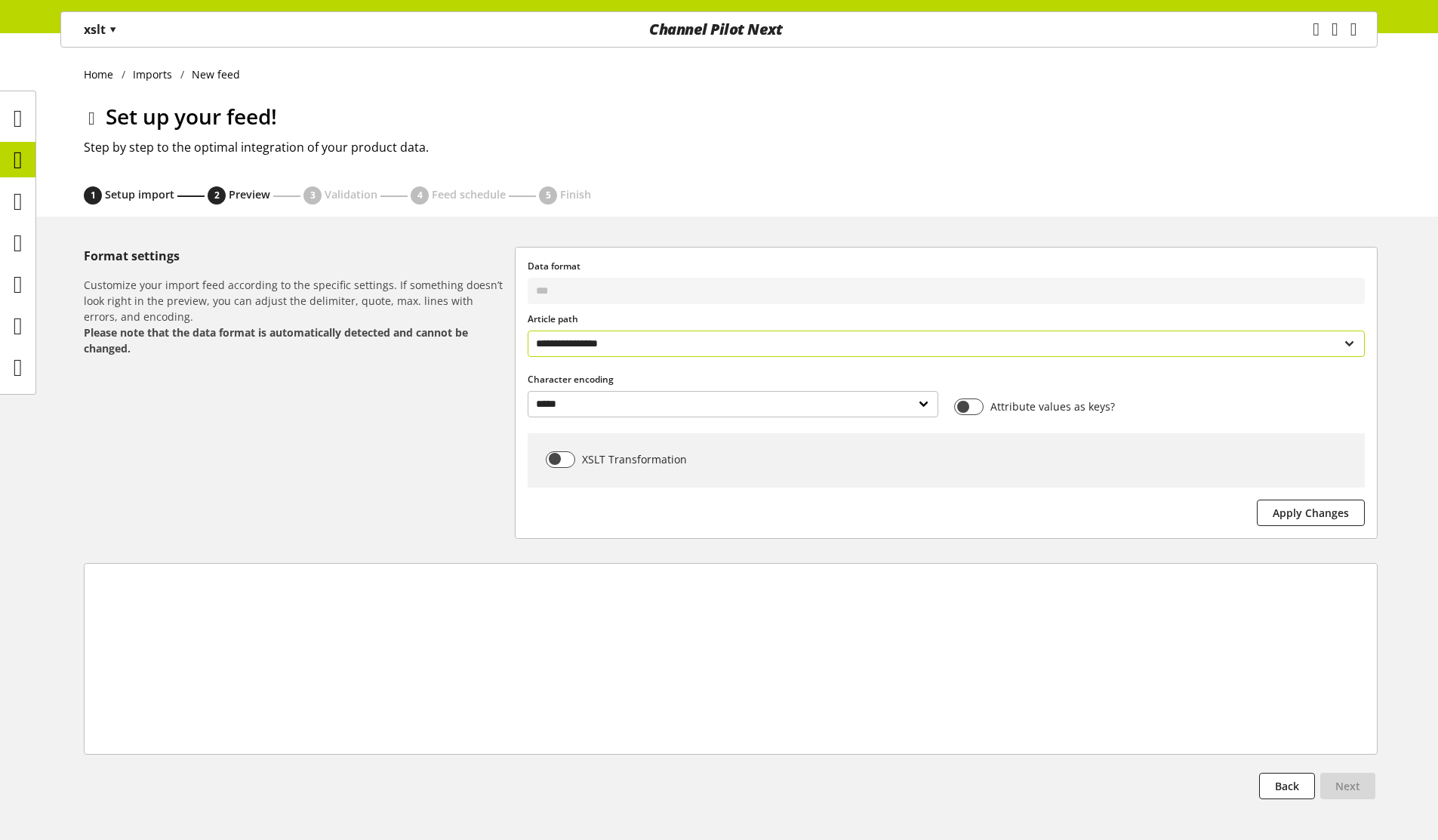 select on "**********" 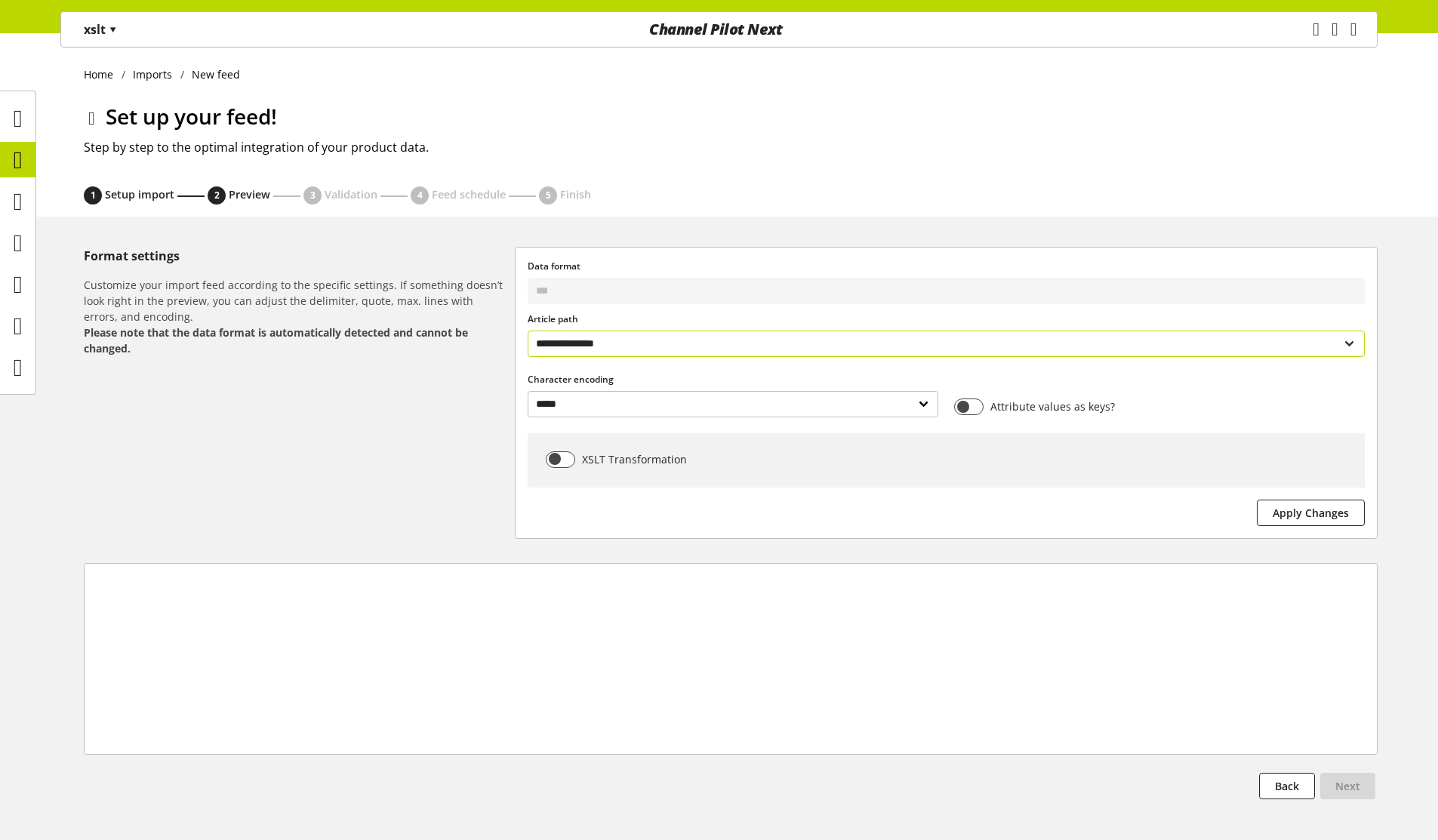 click on "**********" at bounding box center [946, 343] 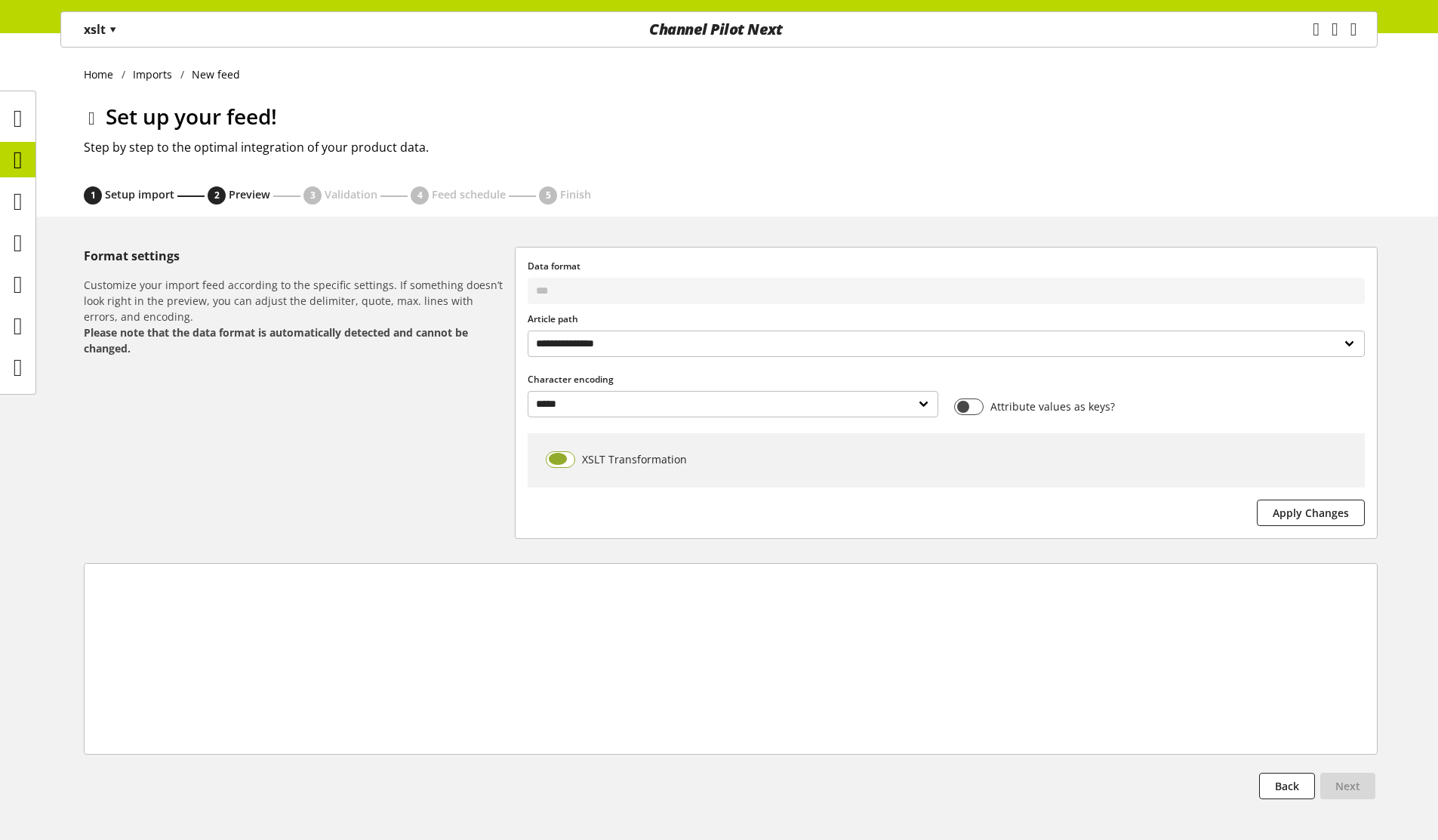 click at bounding box center [560, 460] 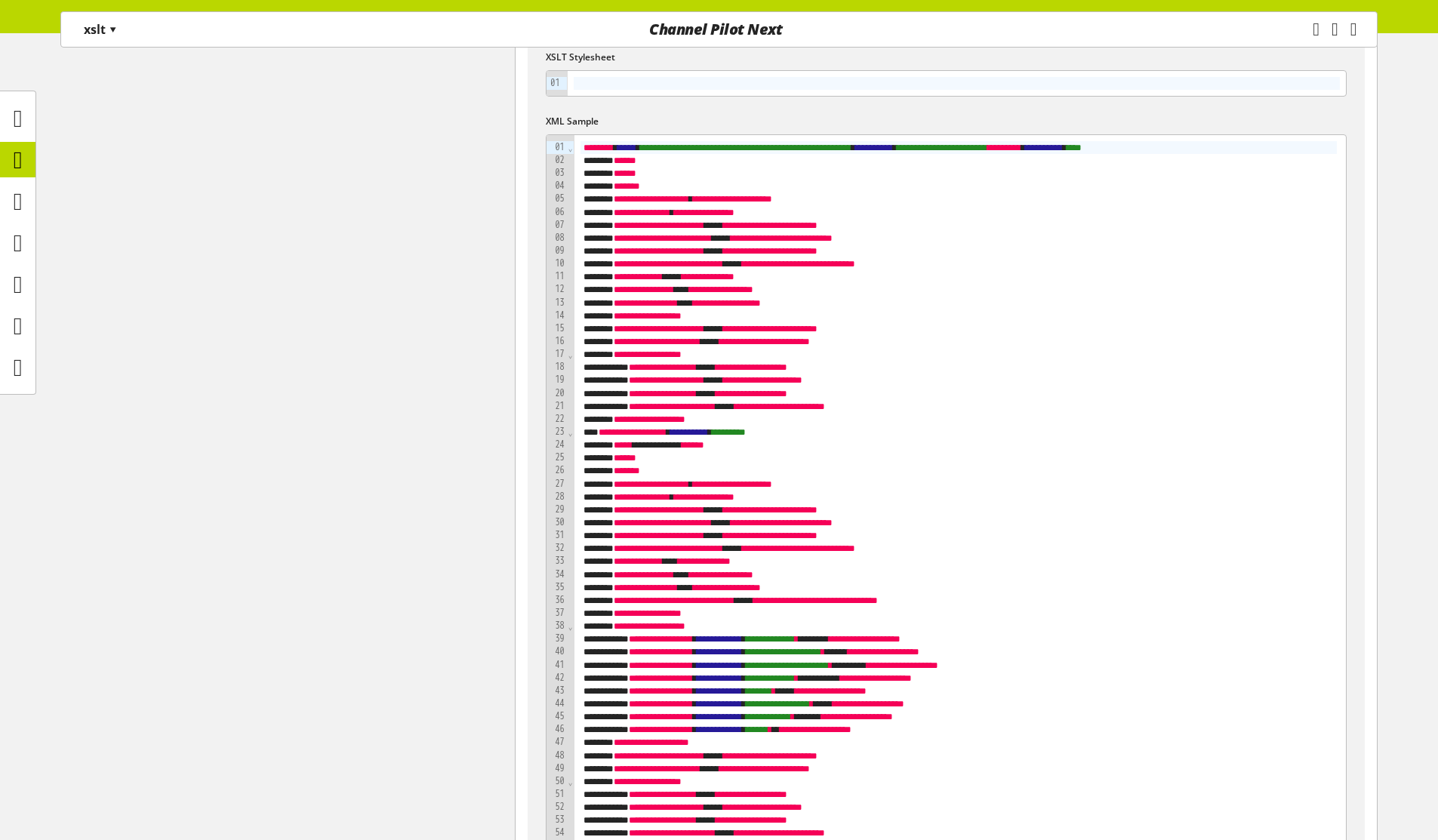 scroll, scrollTop: 453, scrollLeft: 0, axis: vertical 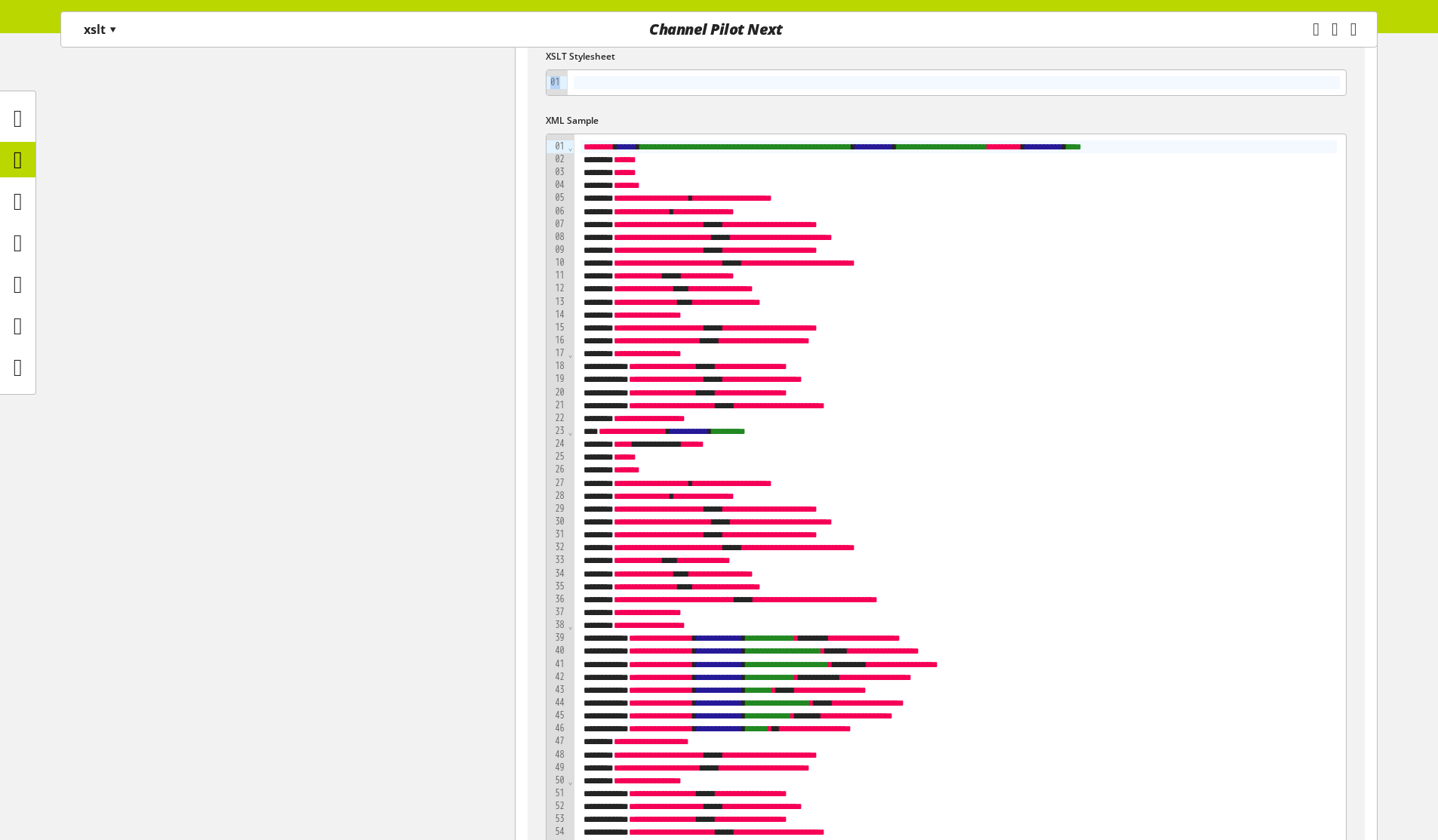 click on "**********" at bounding box center (719, 4734) 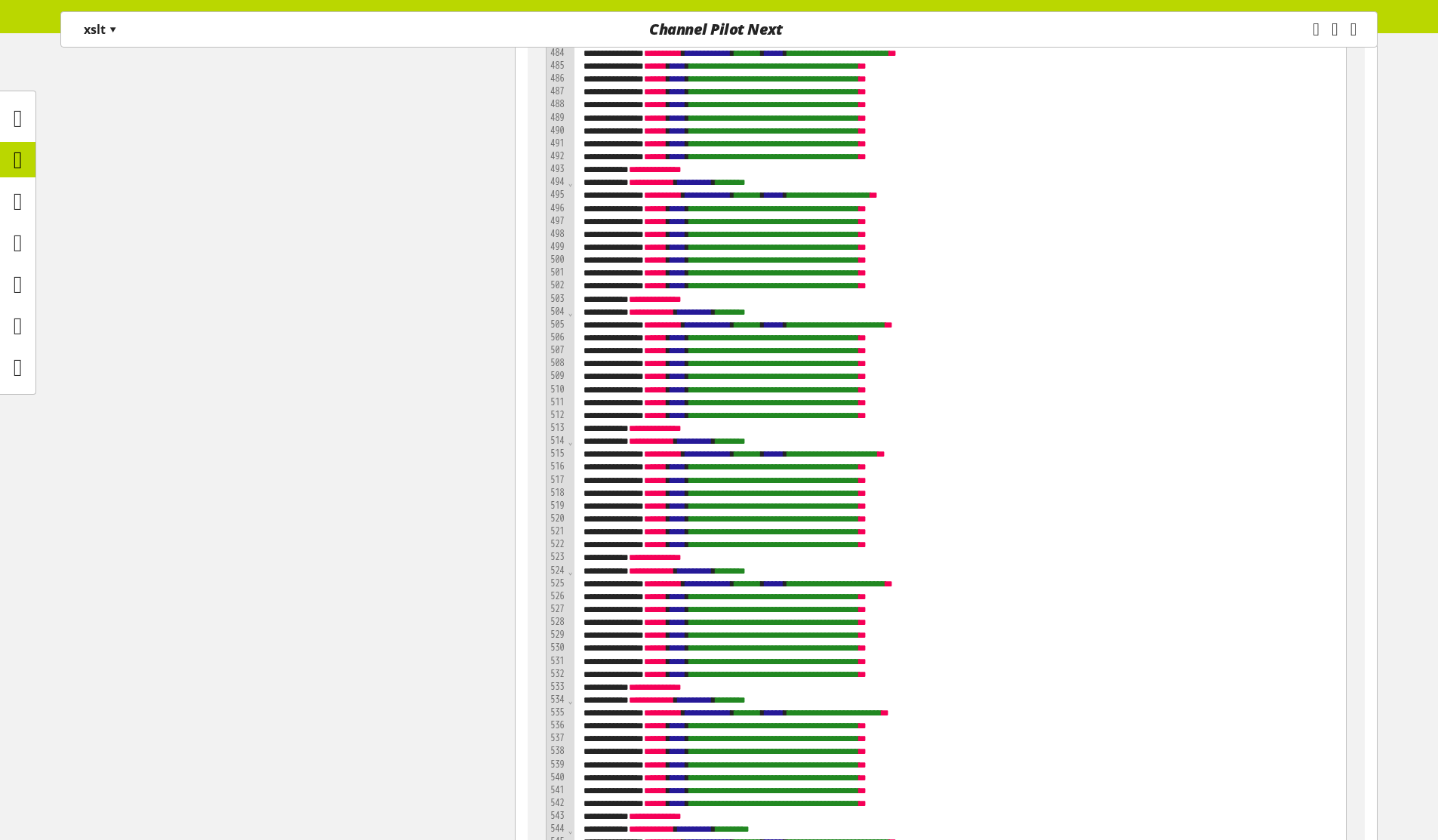 scroll, scrollTop: 6995, scrollLeft: 0, axis: vertical 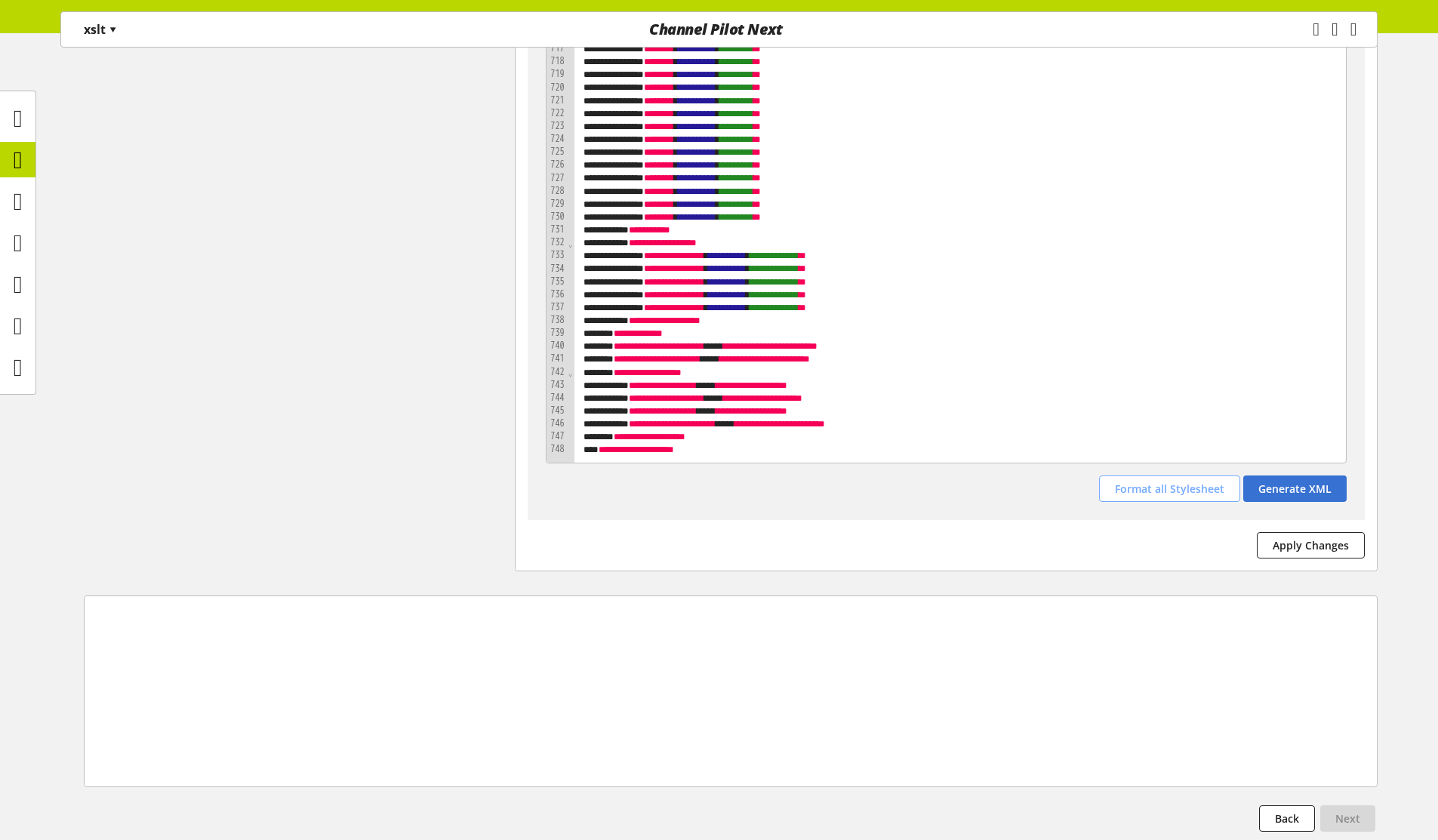 click on "Format all Stylesheet" at bounding box center [1169, 488] 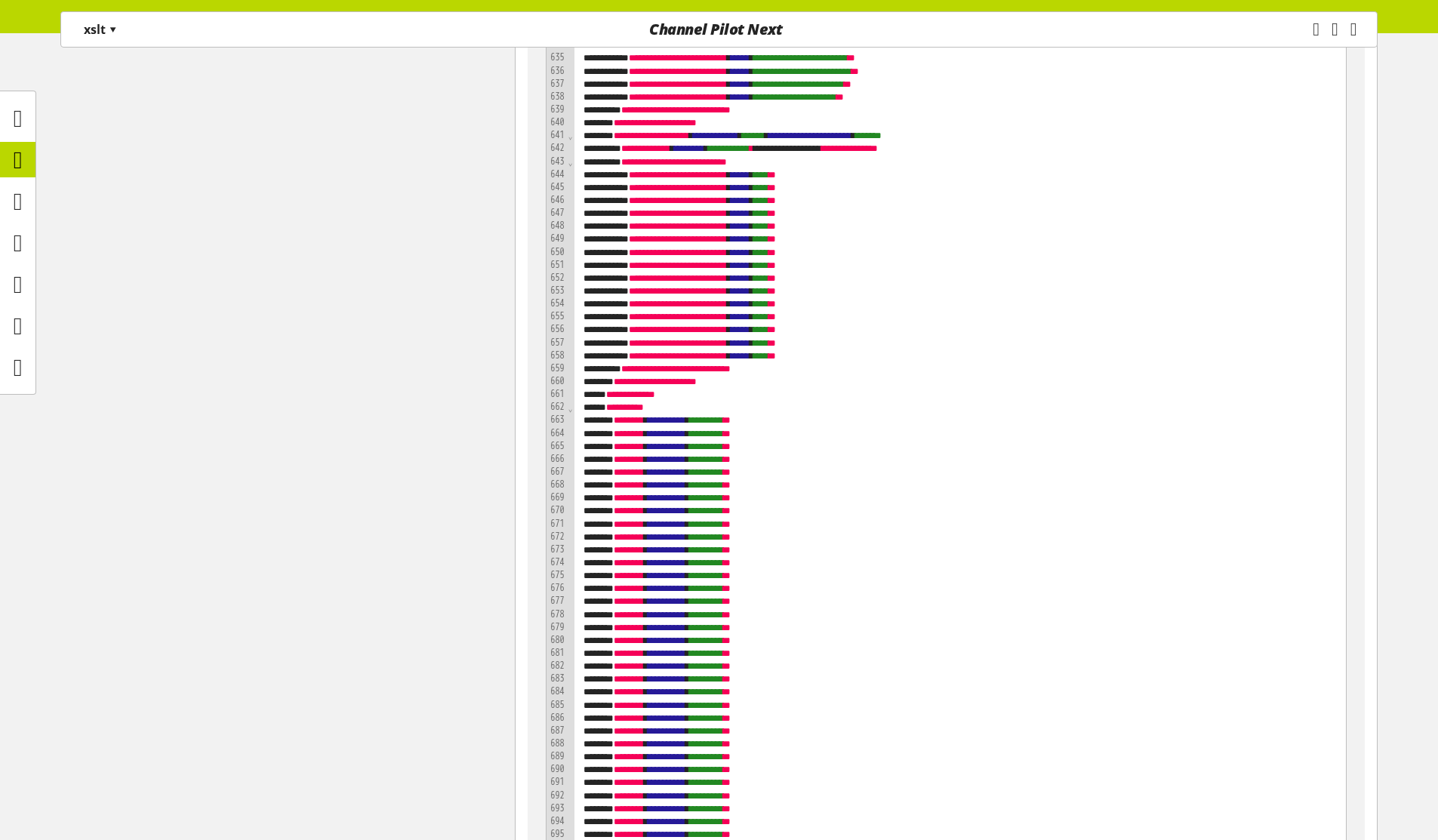 scroll, scrollTop: 8057, scrollLeft: 0, axis: vertical 